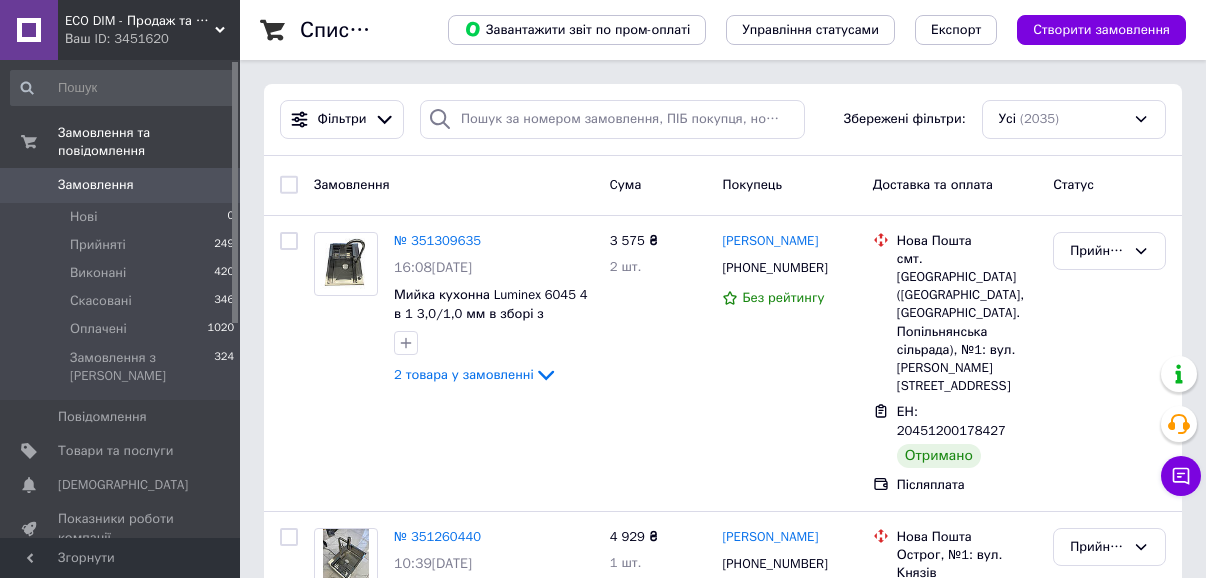 scroll, scrollTop: 0, scrollLeft: 0, axis: both 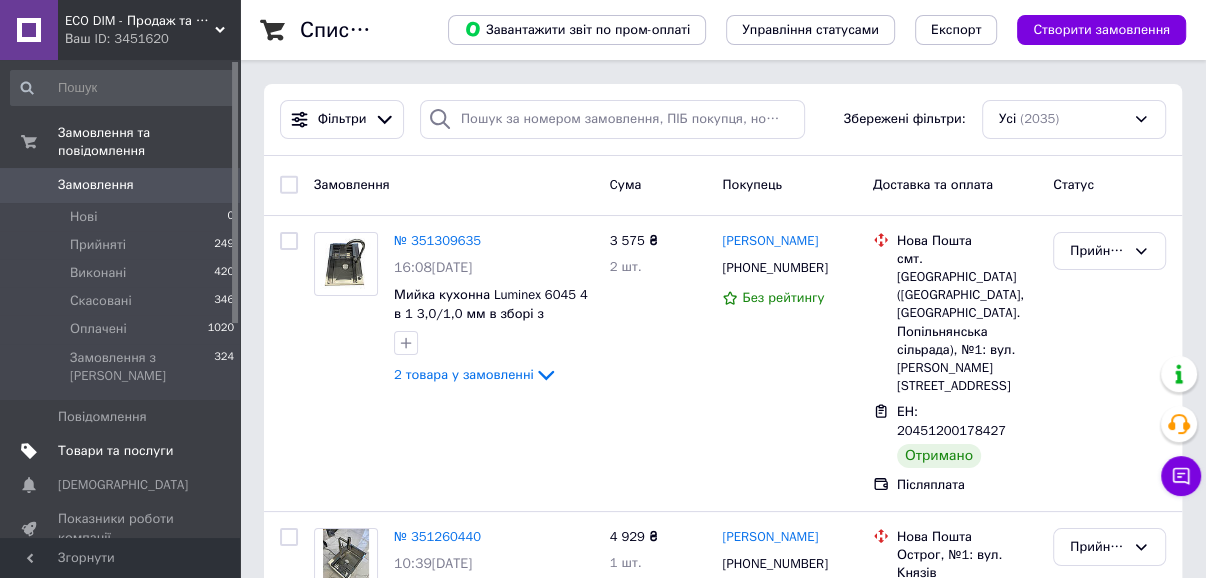 click on "Товари та послуги" at bounding box center [115, 451] 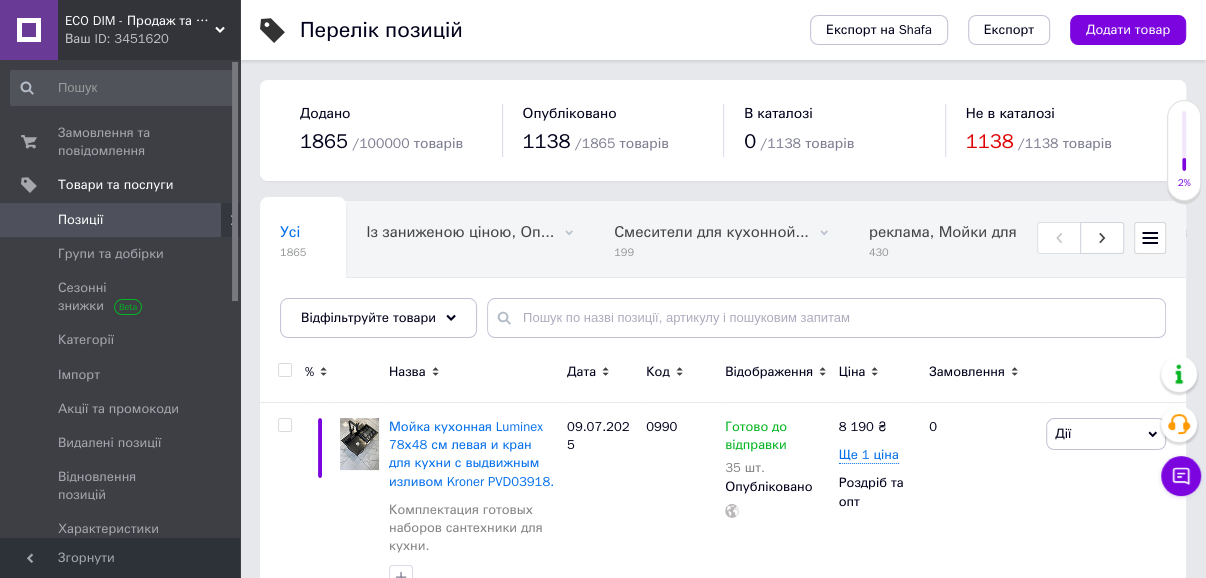 click on "Додати товар" at bounding box center (1128, 30) 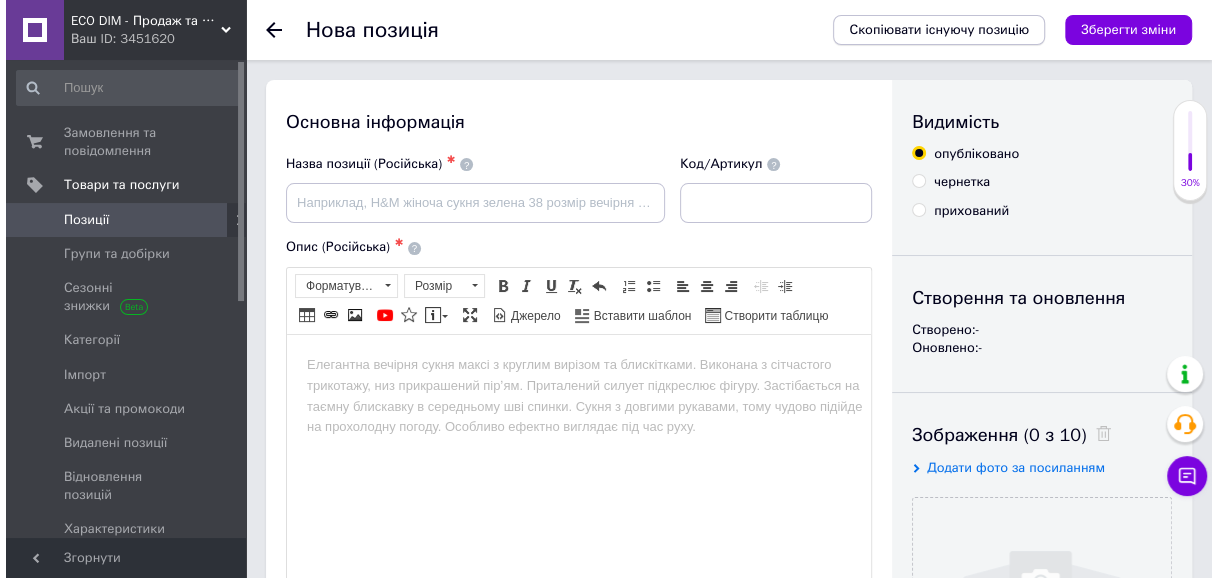 scroll, scrollTop: 0, scrollLeft: 0, axis: both 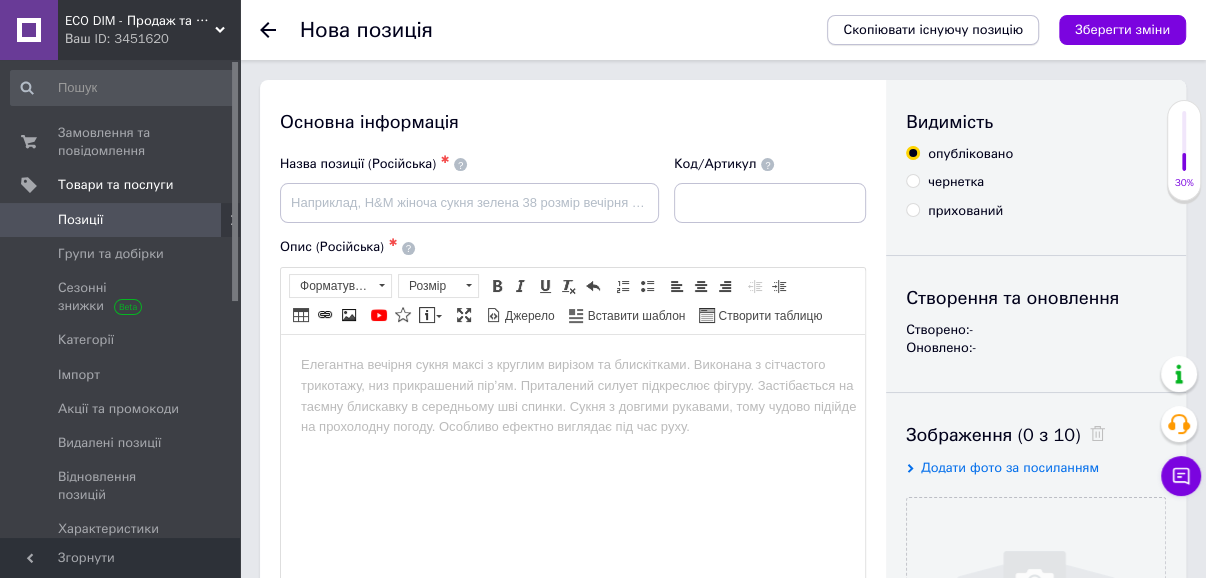 click on "Скопіювати існуючу позицію" at bounding box center [933, 30] 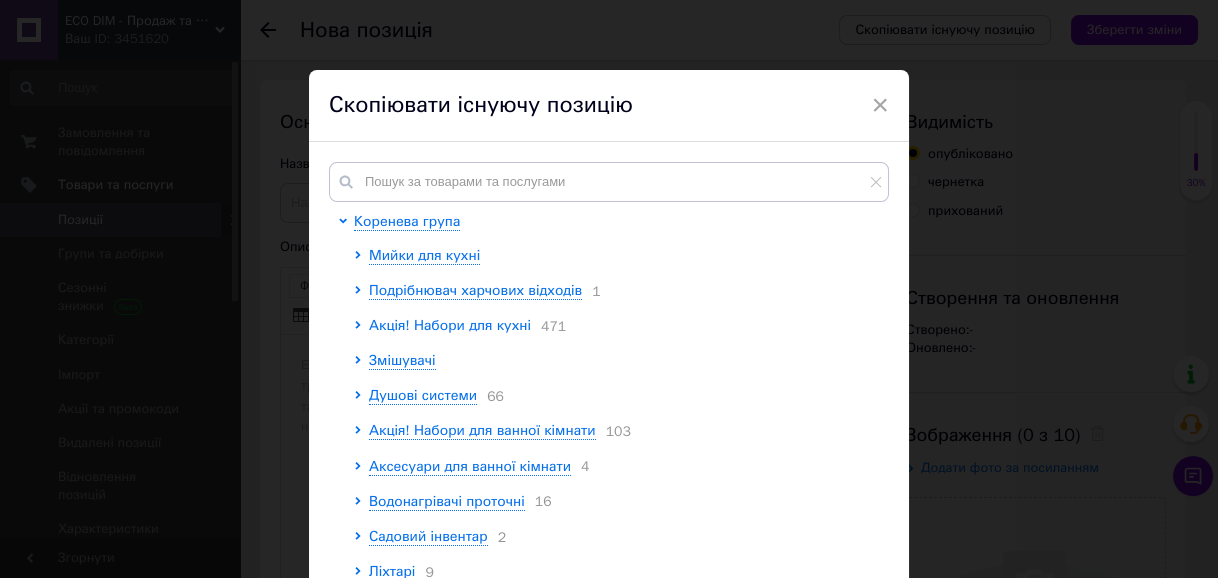 click on "Акція! Набори для кухні" at bounding box center (450, 325) 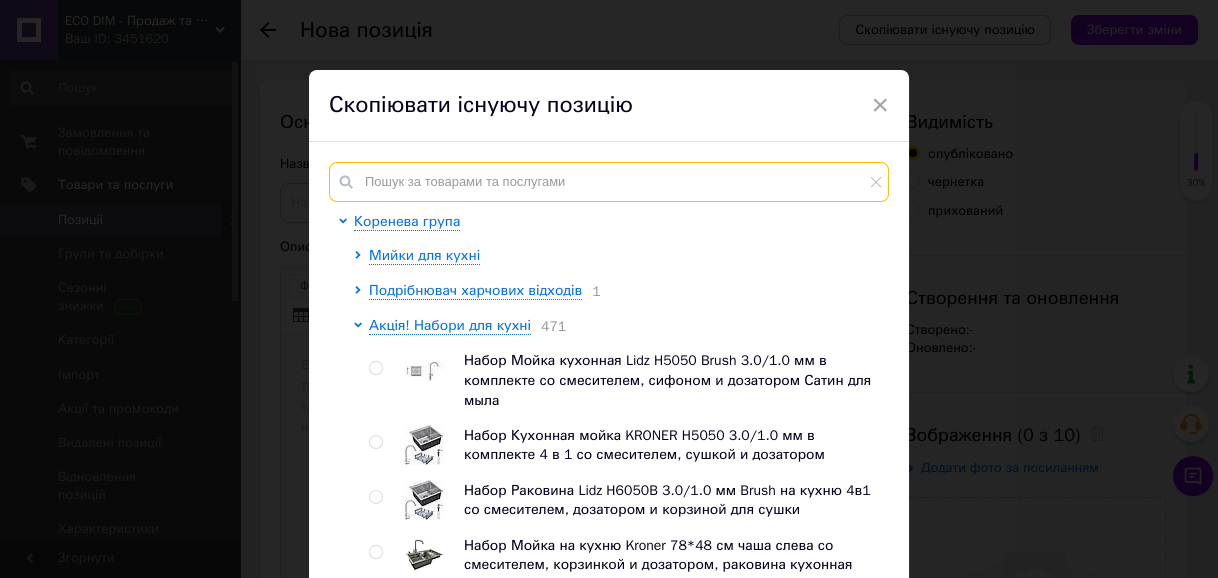 click at bounding box center [609, 182] 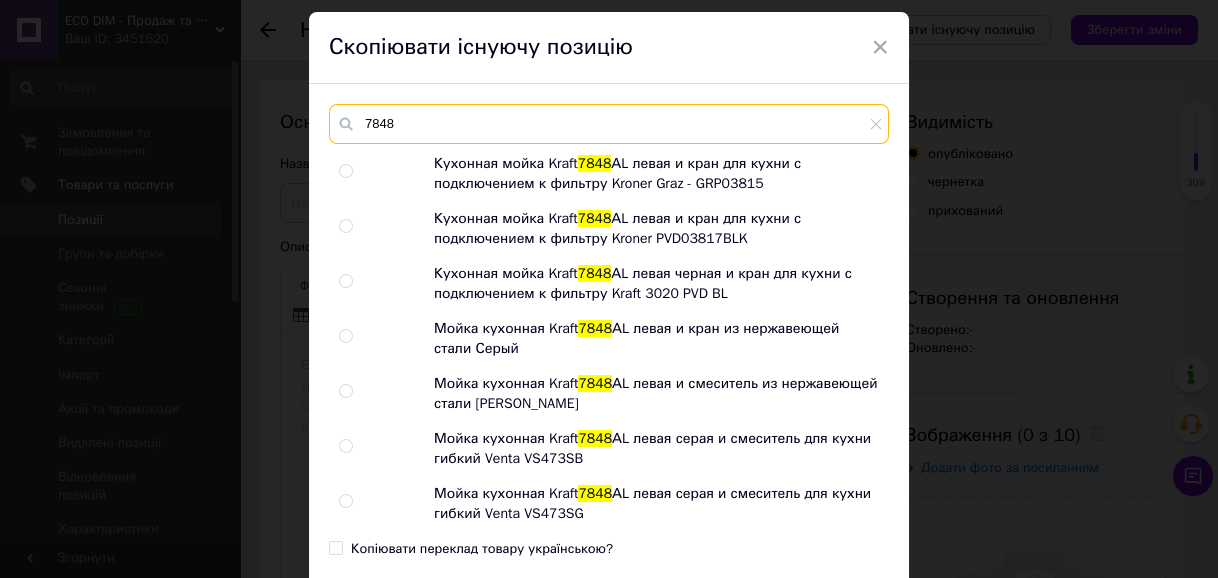 scroll, scrollTop: 80, scrollLeft: 0, axis: vertical 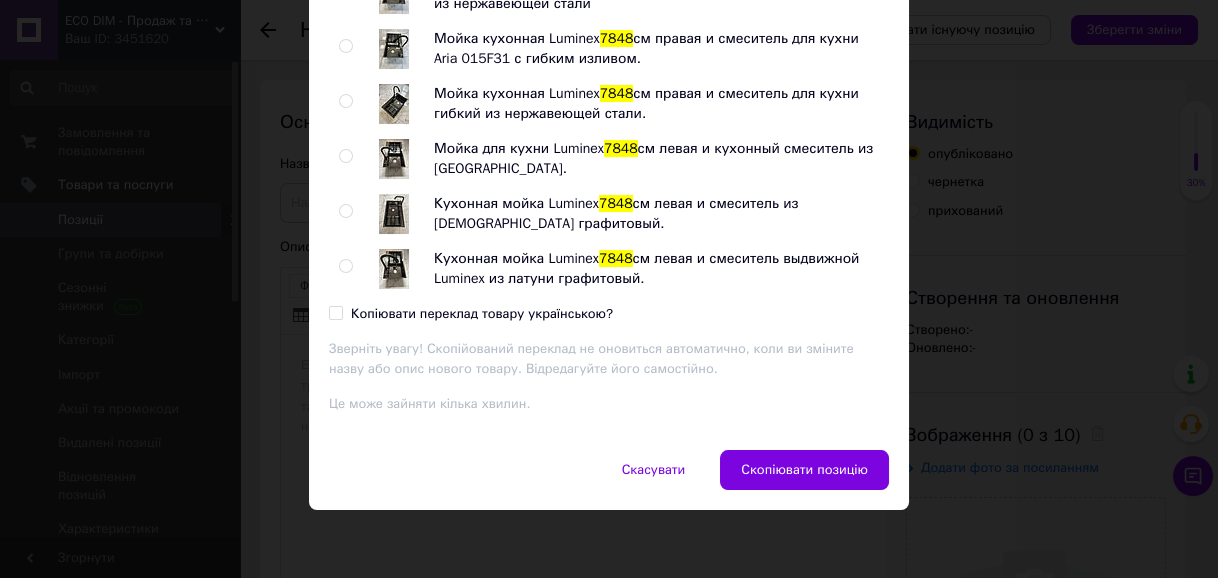 type on "7848" 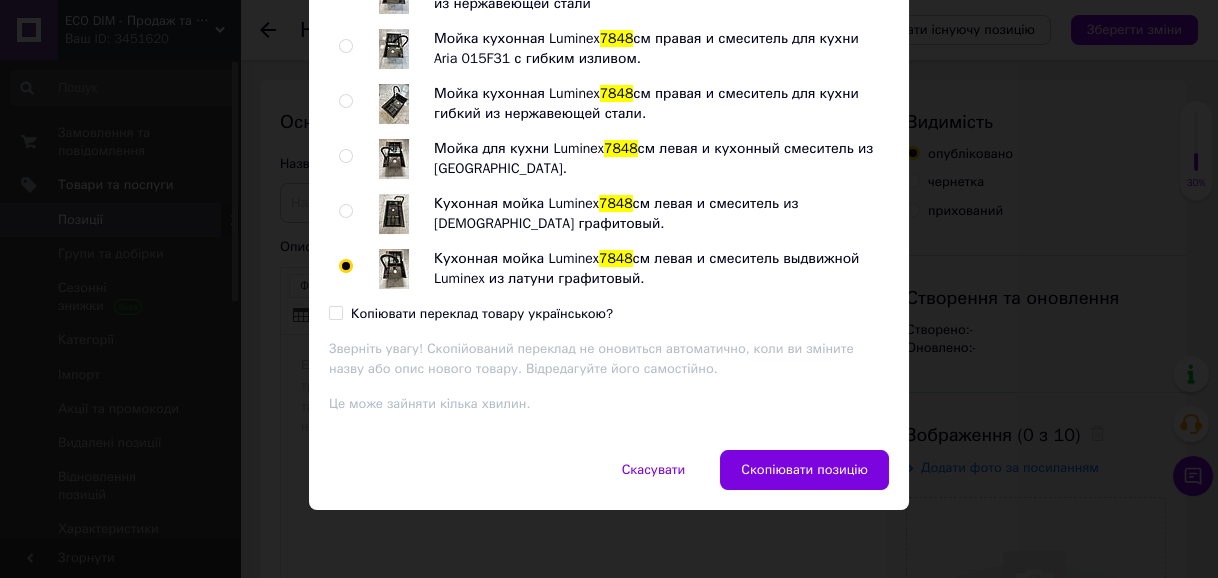 radio on "true" 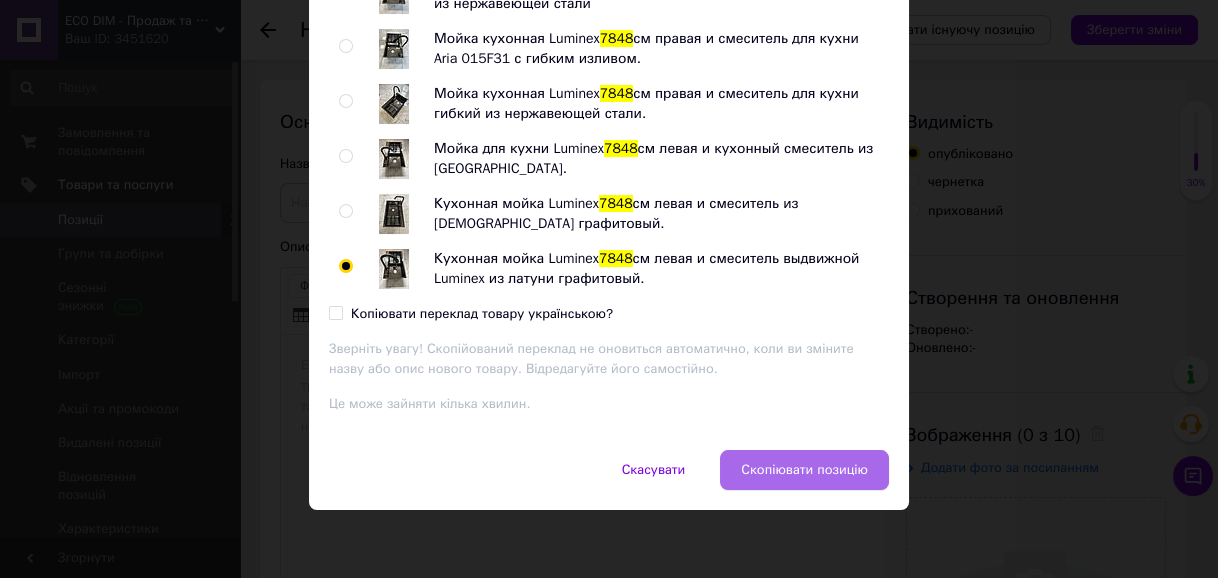 click on "Скопіювати позицію" at bounding box center (804, 470) 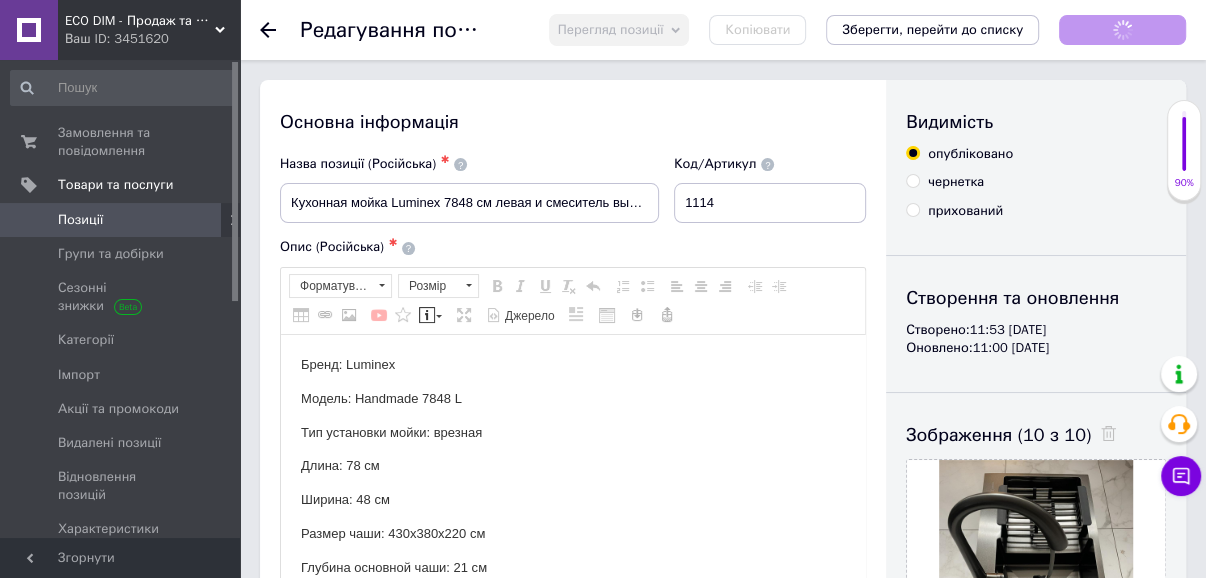 scroll, scrollTop: 0, scrollLeft: 0, axis: both 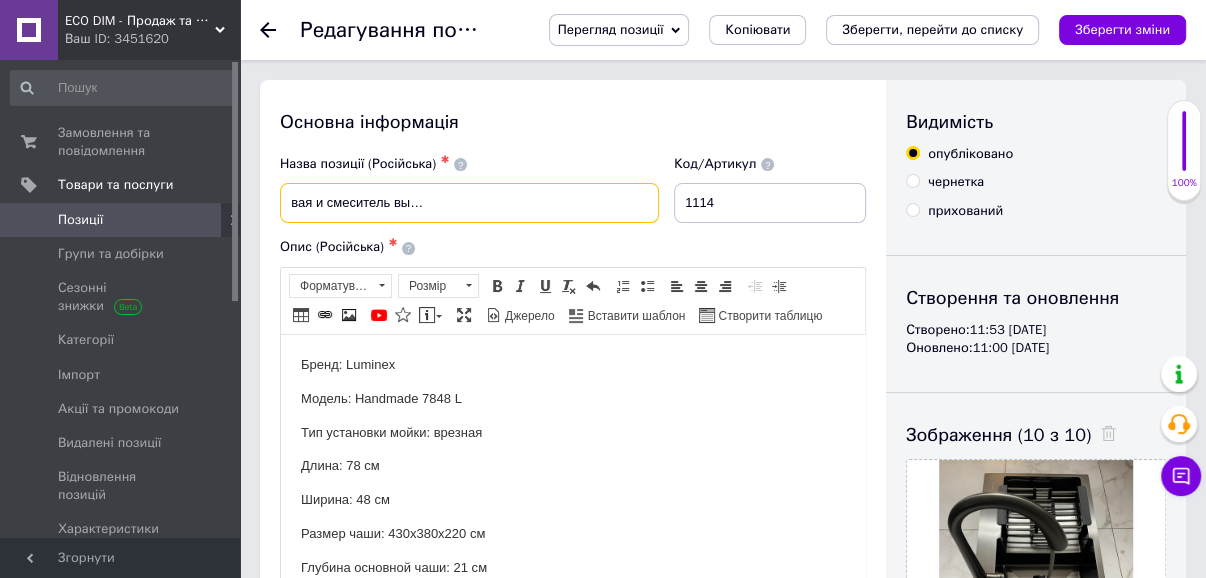 drag, startPoint x: 284, startPoint y: 197, endPoint x: 712, endPoint y: 231, distance: 429.34836 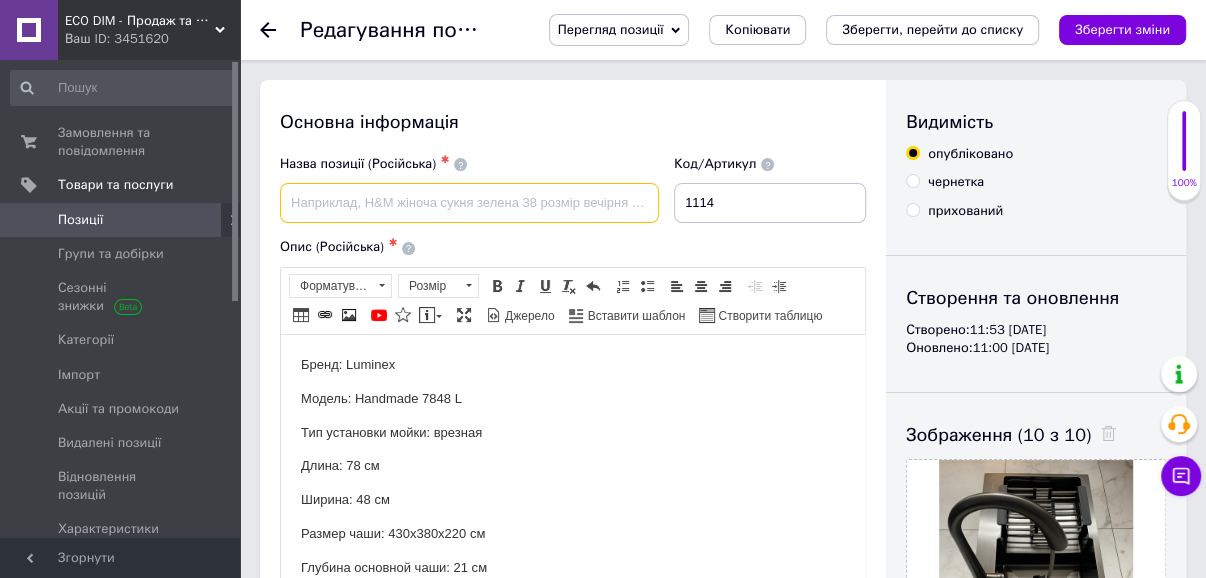 scroll, scrollTop: 0, scrollLeft: 0, axis: both 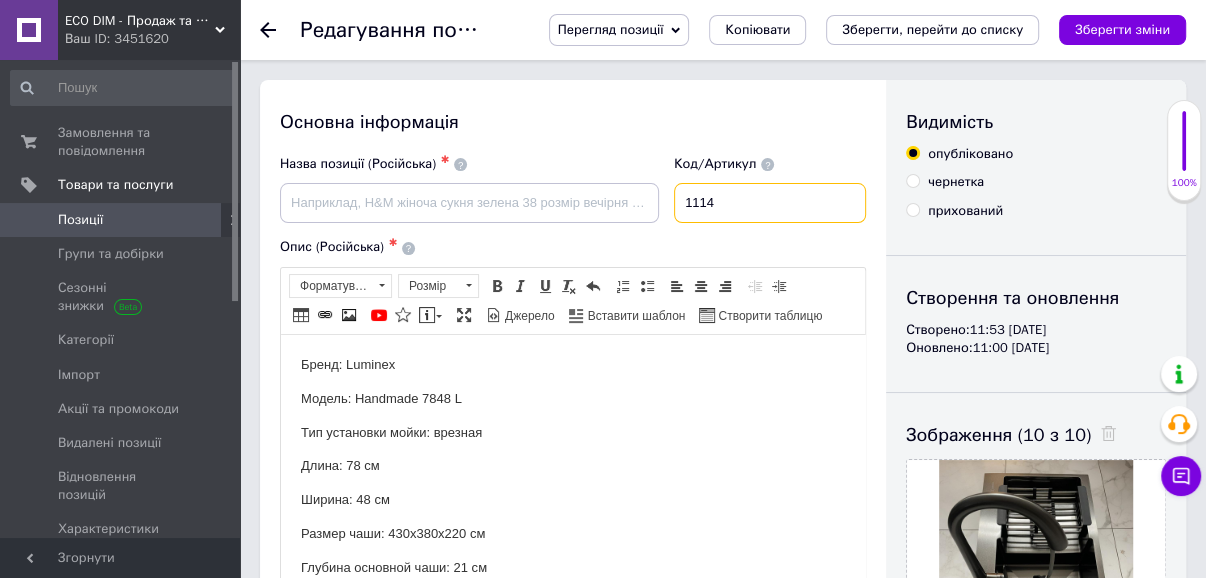 click on "1114" at bounding box center [770, 203] 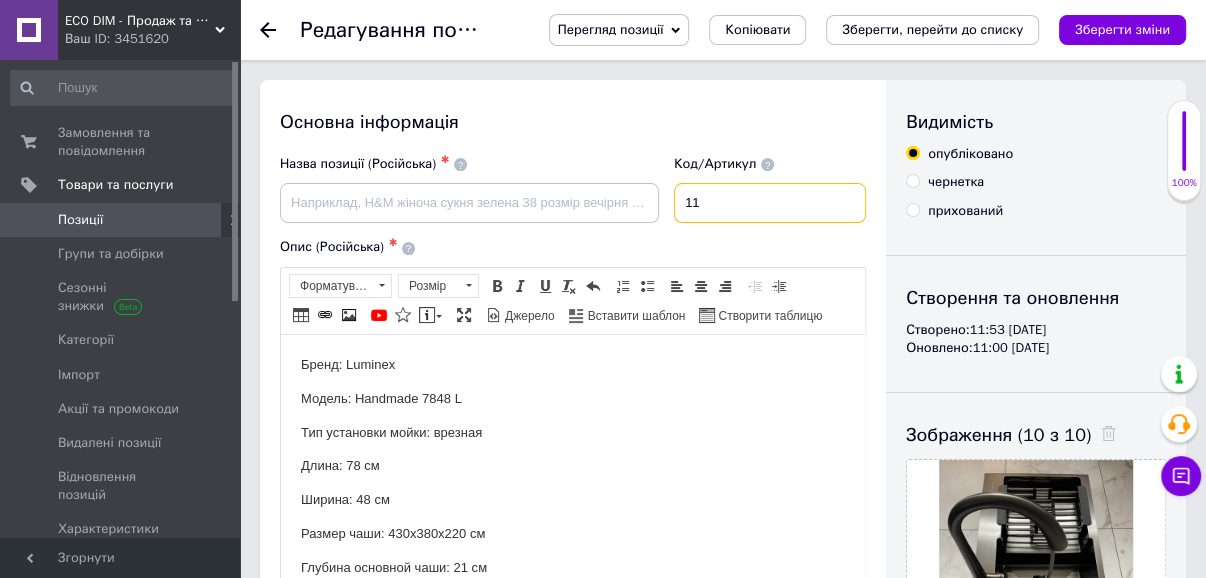 type on "1" 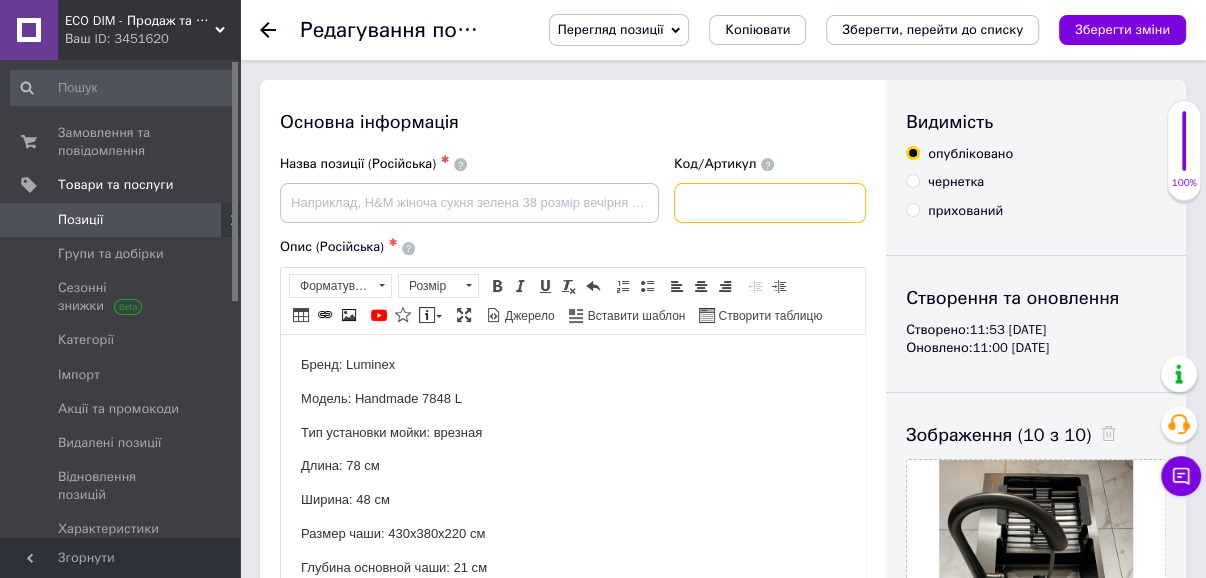 type 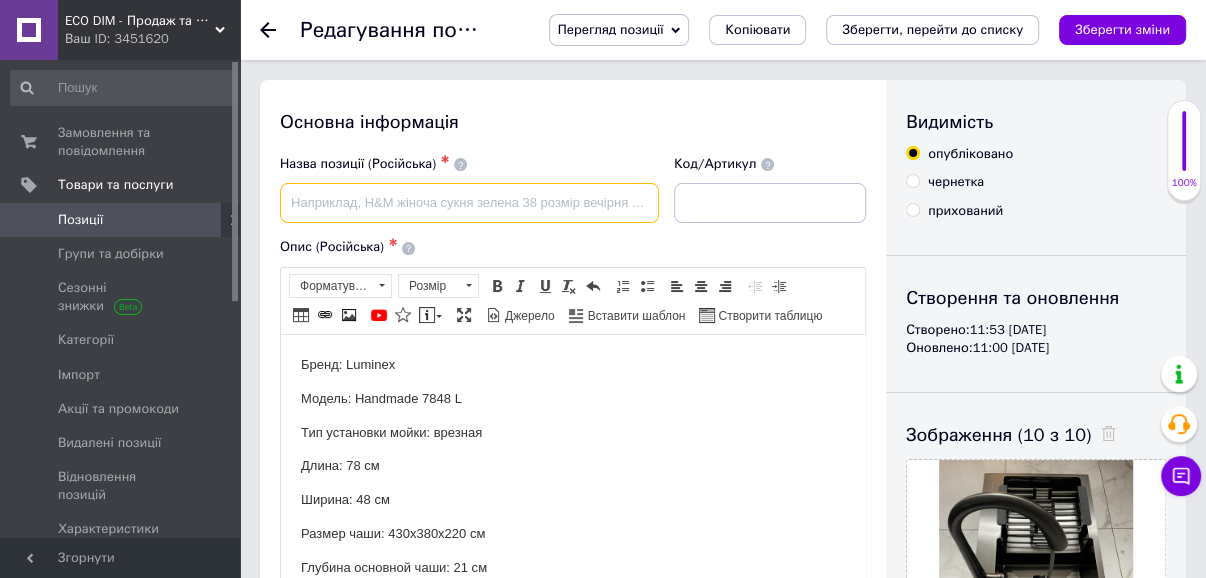 click at bounding box center [469, 203] 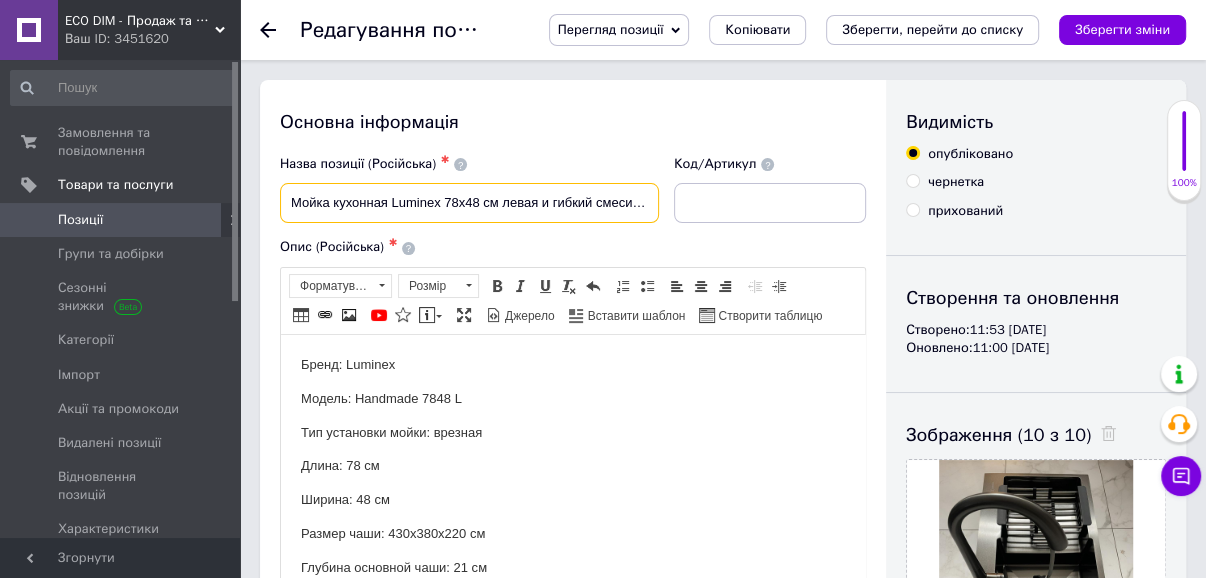 scroll, scrollTop: 0, scrollLeft: 232, axis: horizontal 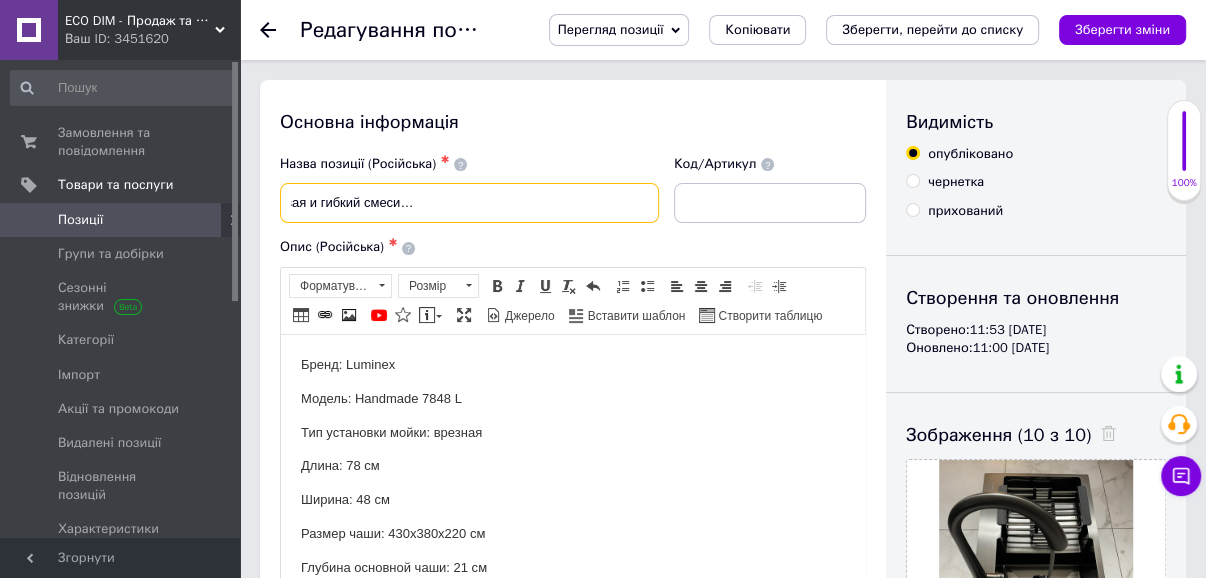 type on "Мойка кухонная Luminex 78х48 см левая и гибкий смеситель Kroner Ersel GRP03393BLK из латуни" 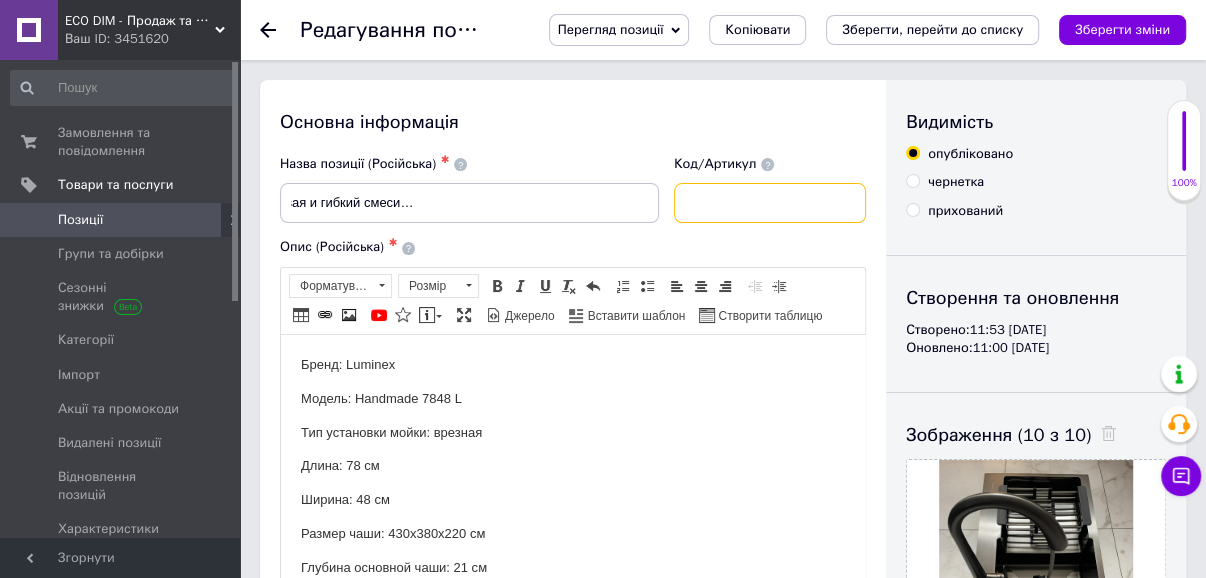 click at bounding box center [770, 203] 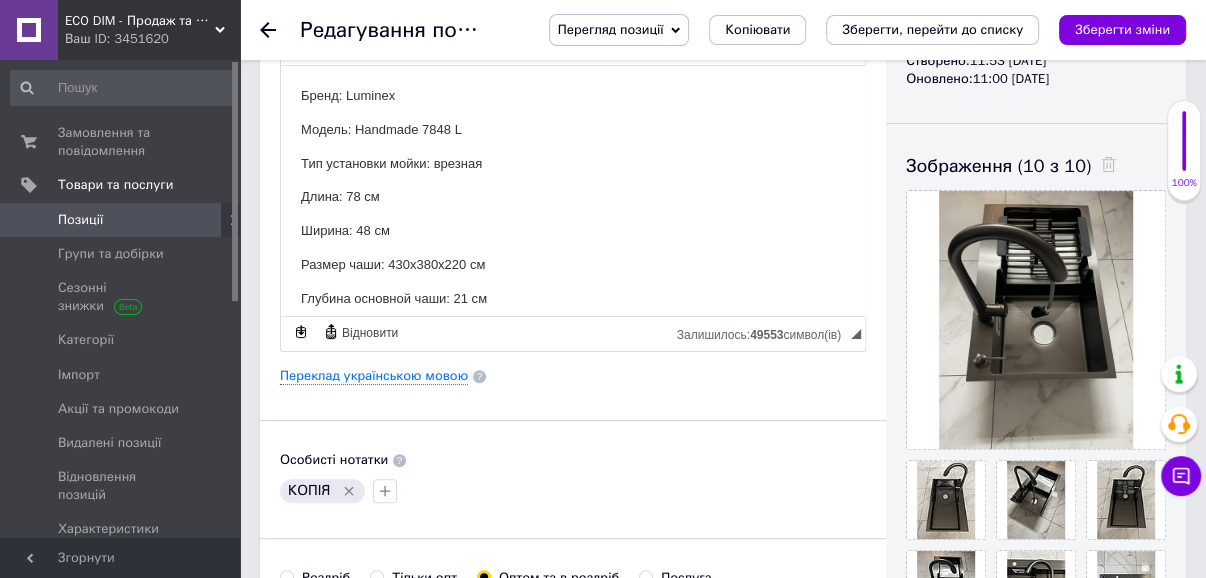 scroll, scrollTop: 240, scrollLeft: 0, axis: vertical 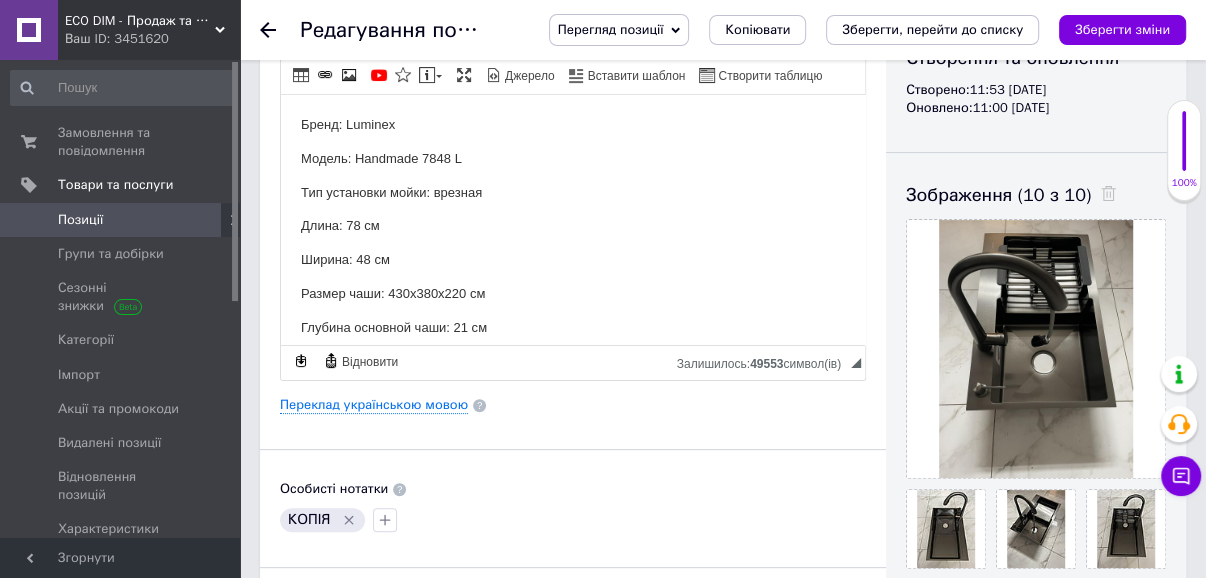 type on "4465" 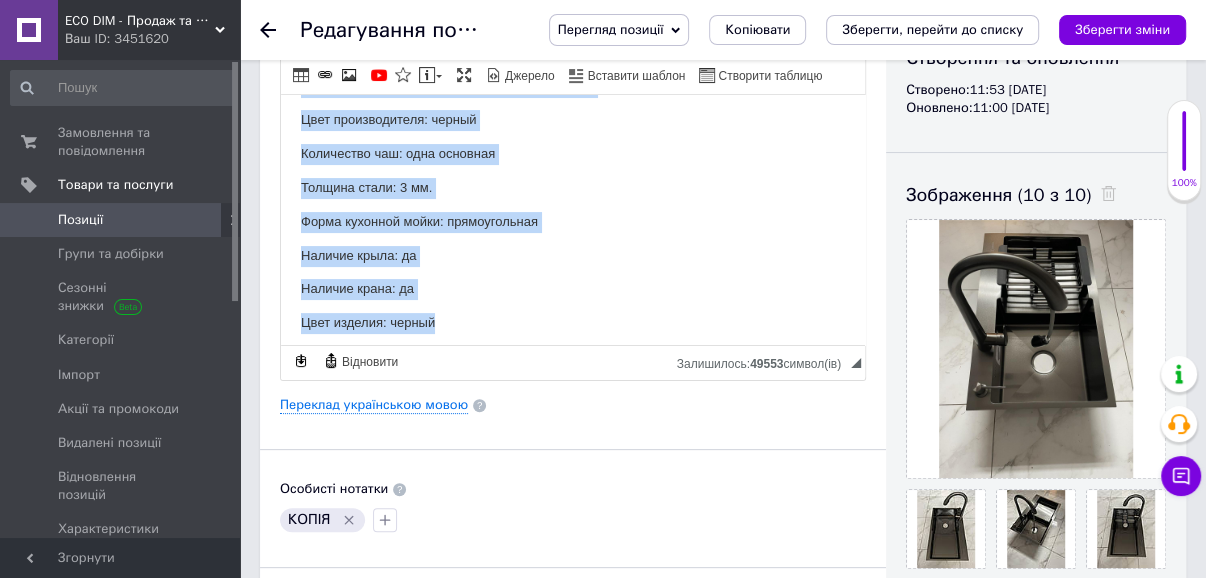 scroll, scrollTop: 385, scrollLeft: 0, axis: vertical 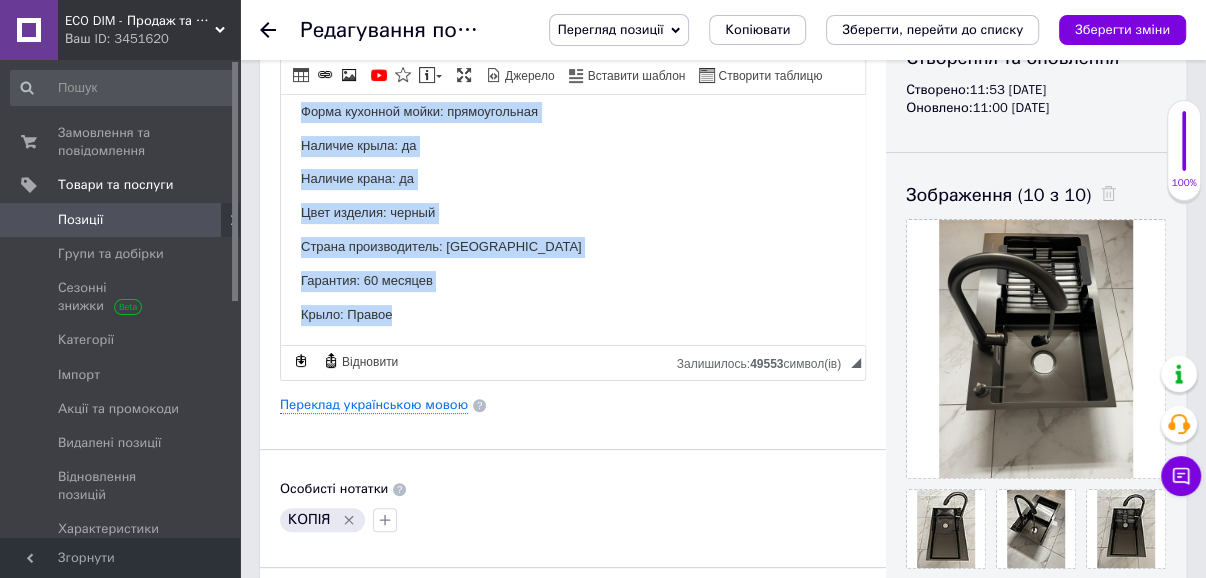drag, startPoint x: 285, startPoint y: 113, endPoint x: 651, endPoint y: 364, distance: 443.79837 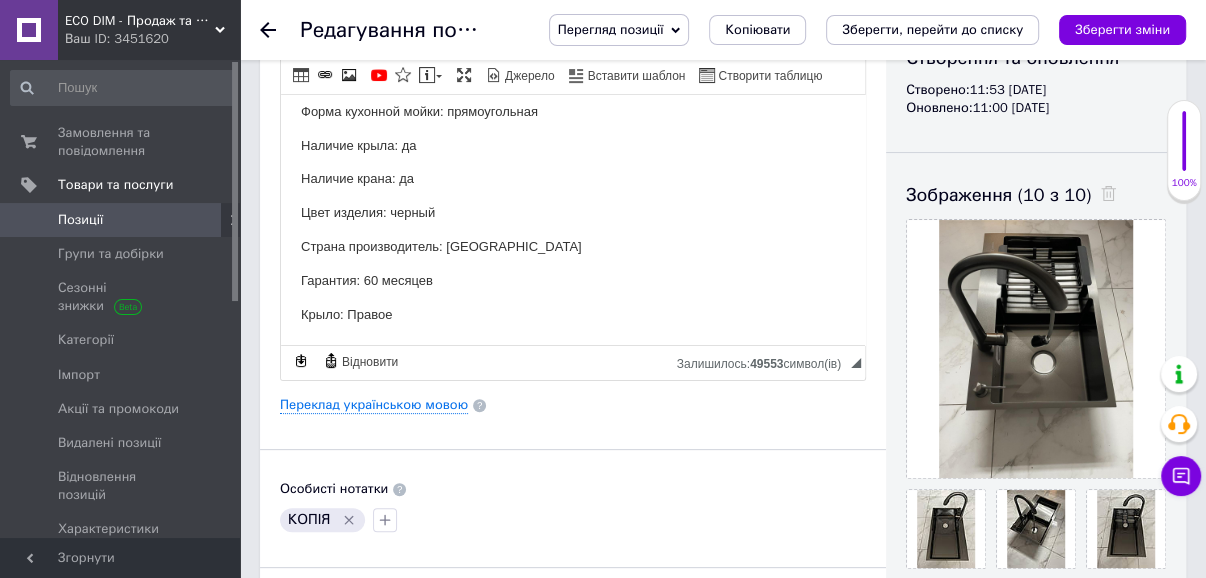 scroll, scrollTop: 0, scrollLeft: 0, axis: both 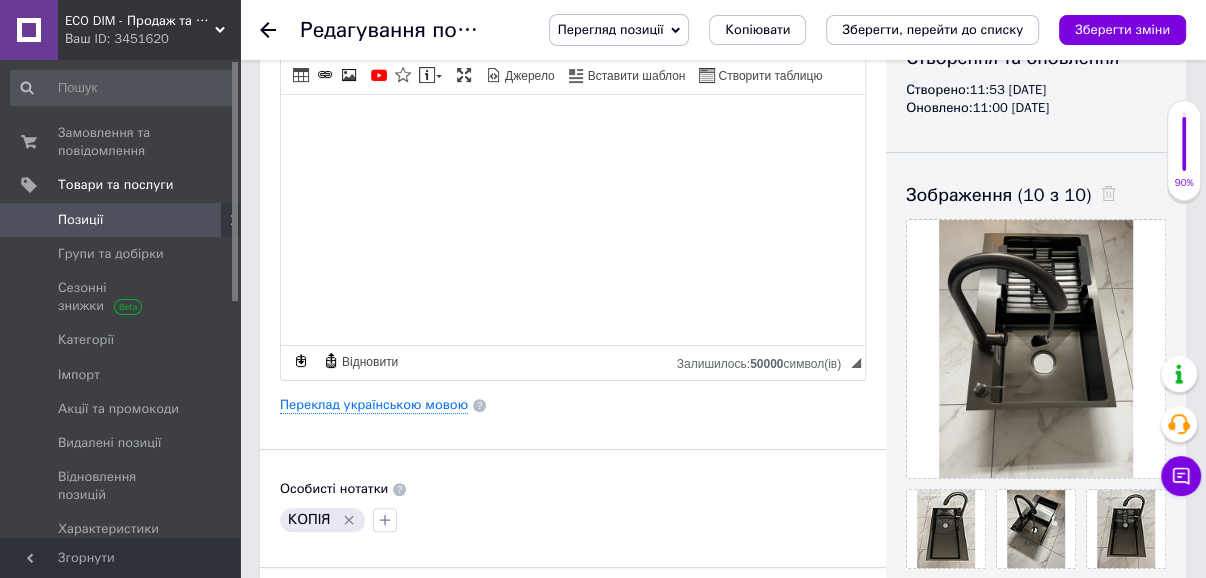 click at bounding box center [573, 124] 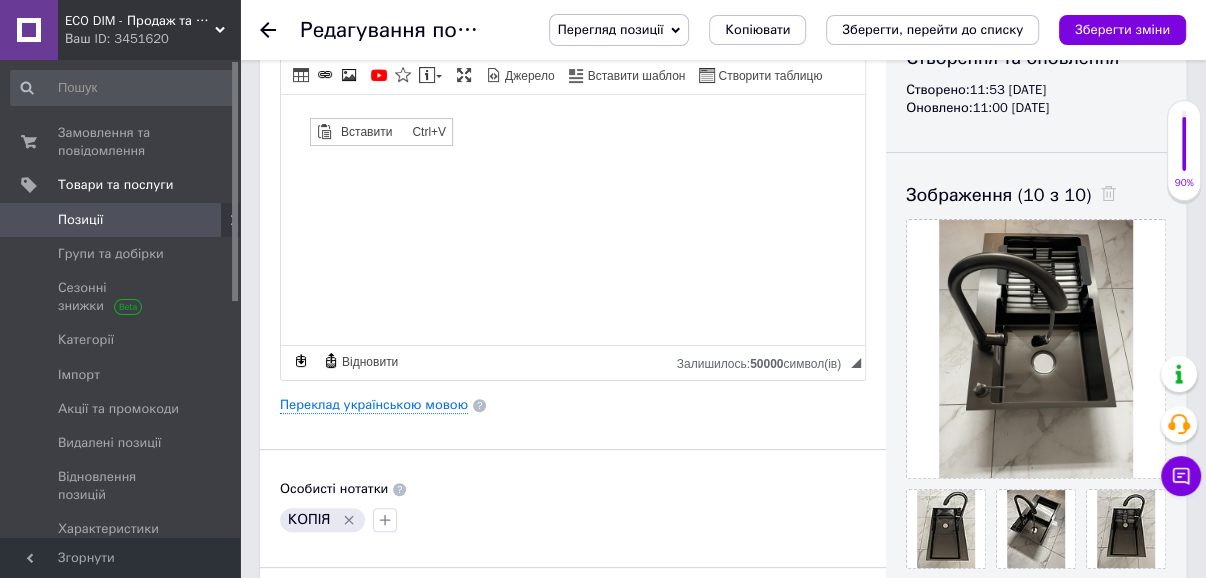 scroll, scrollTop: 0, scrollLeft: 0, axis: both 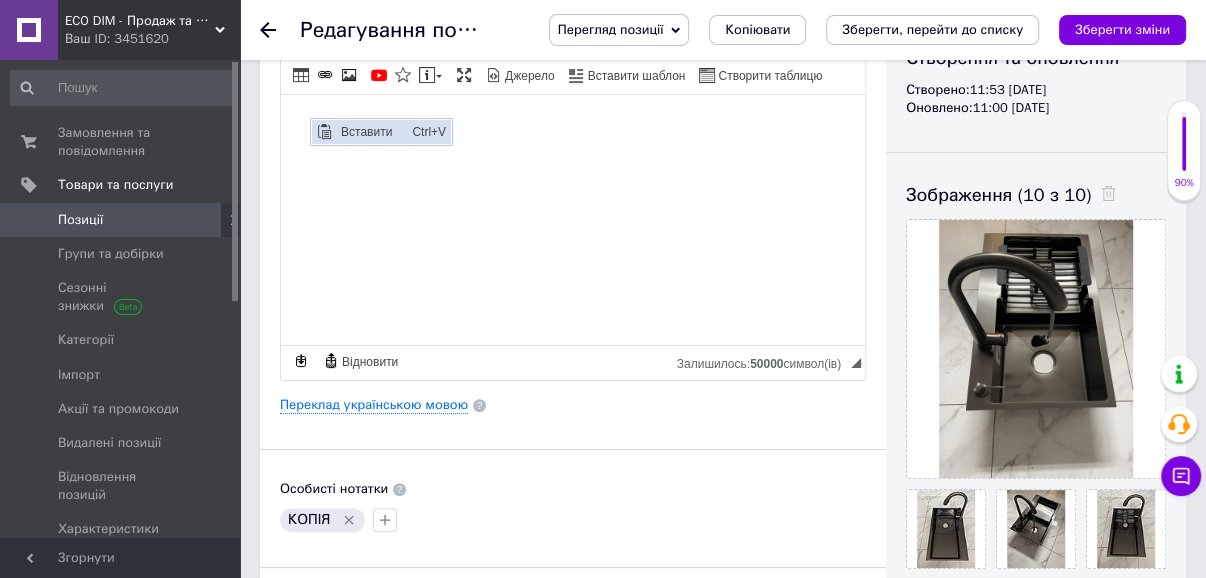 click on "Вставити" at bounding box center [370, 131] 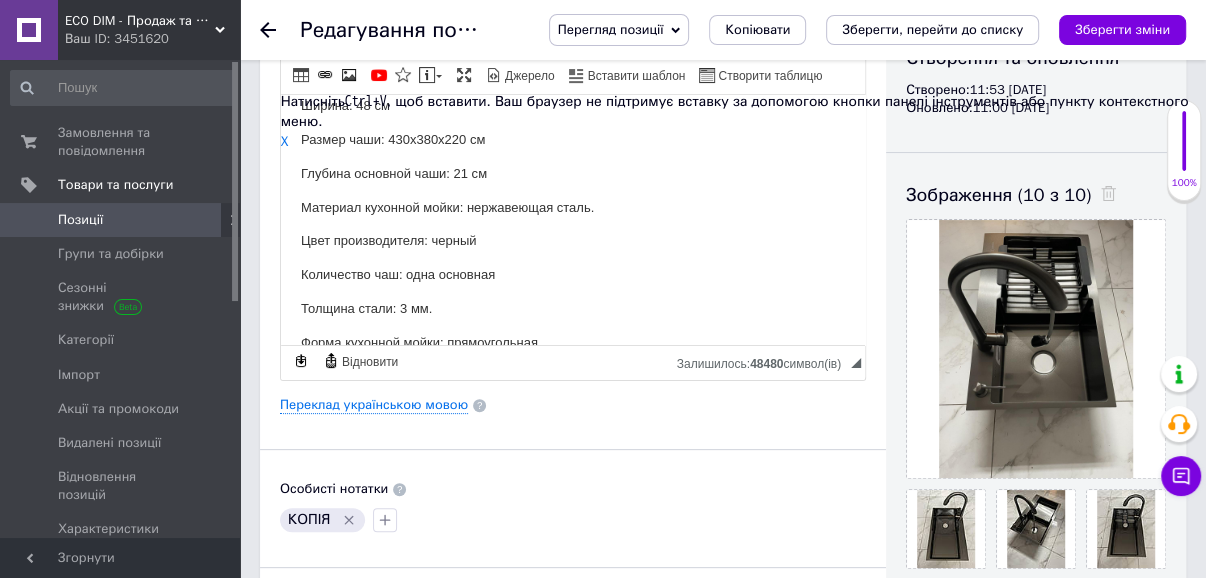 scroll, scrollTop: 0, scrollLeft: 0, axis: both 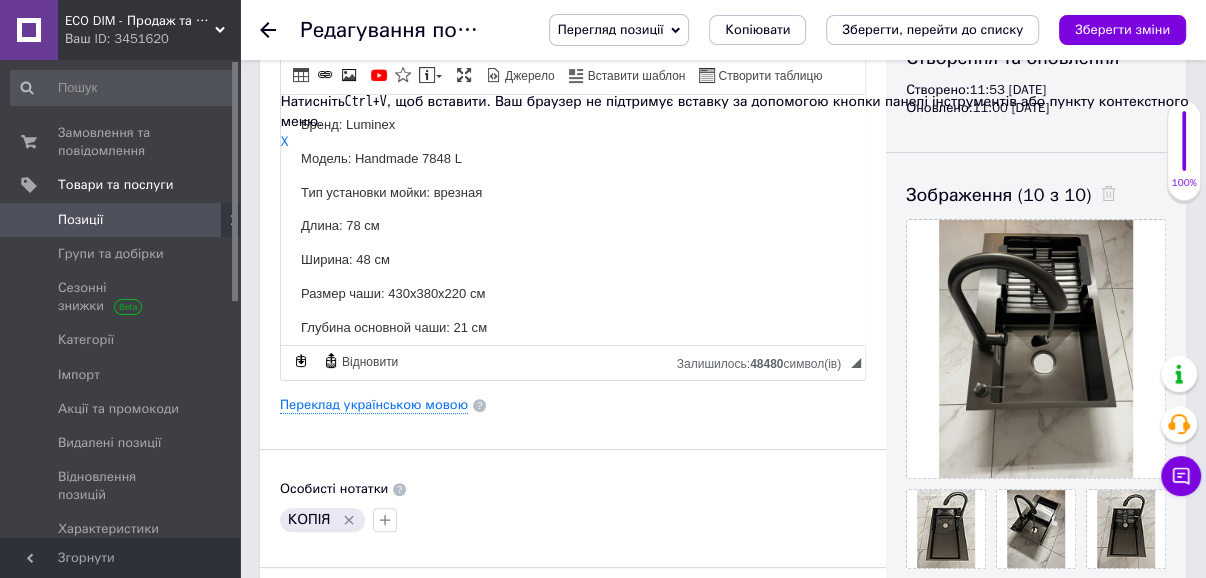click on "Особисті нотатки" at bounding box center (573, 489) 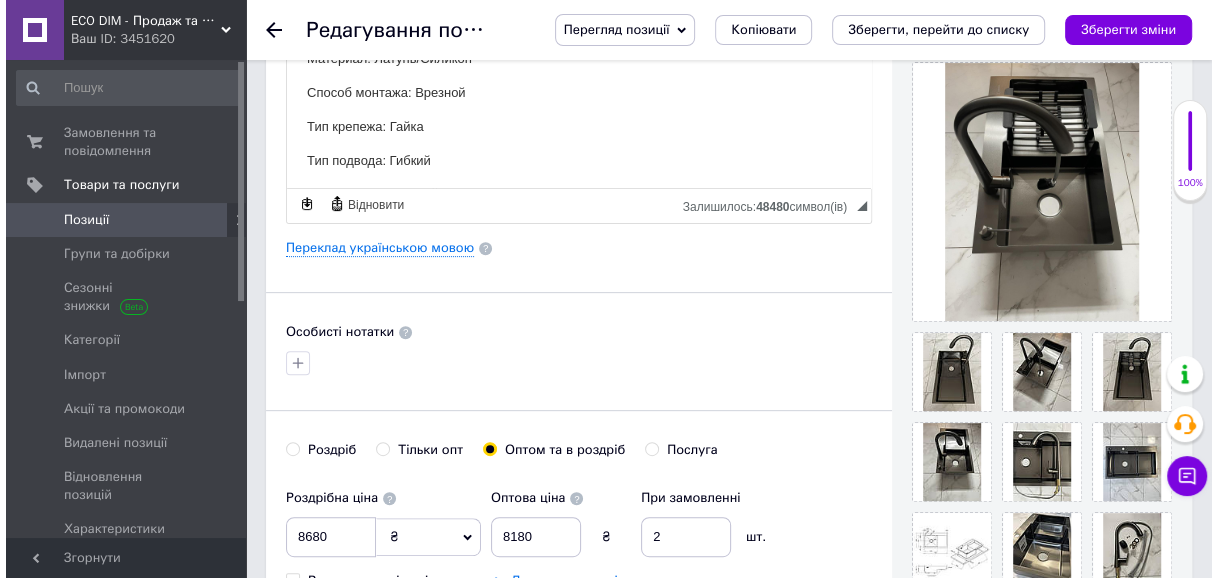 scroll, scrollTop: 400, scrollLeft: 0, axis: vertical 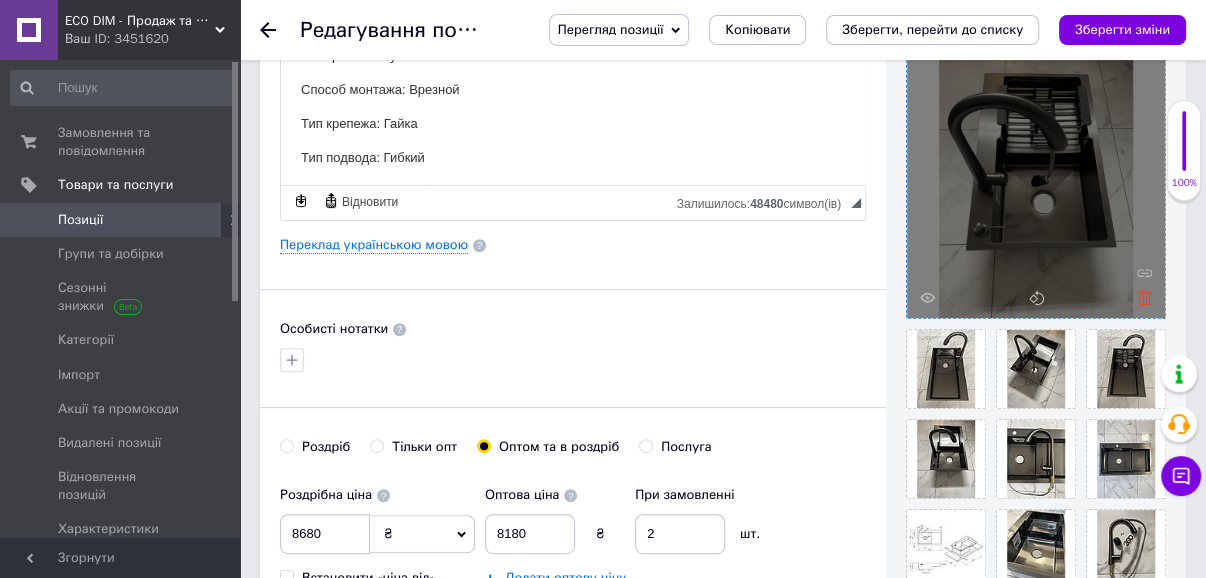 click 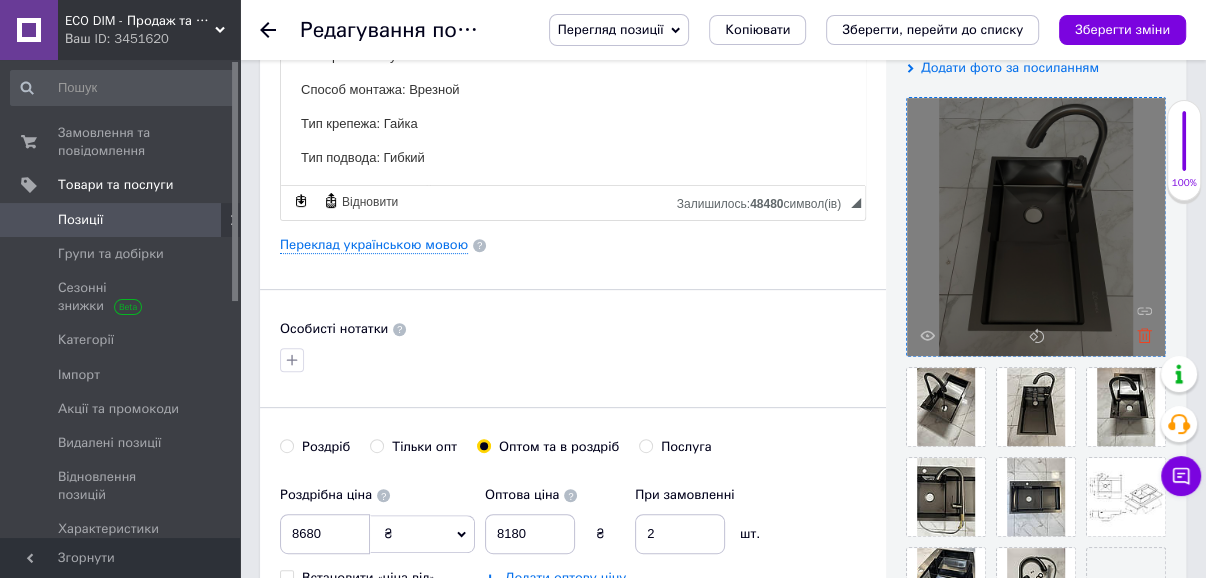 click 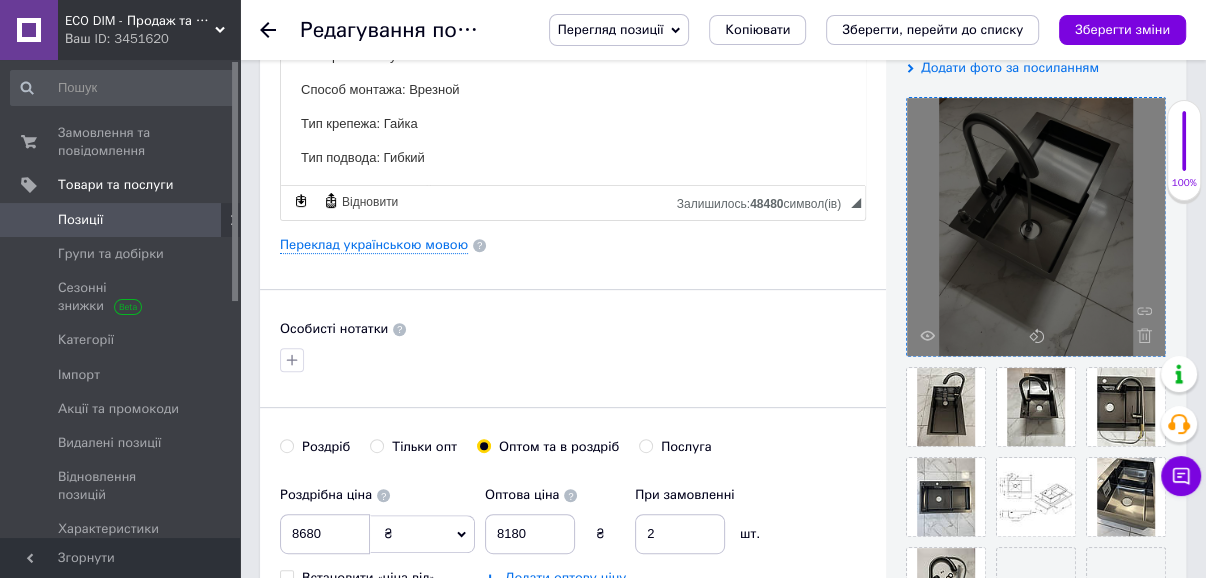 click 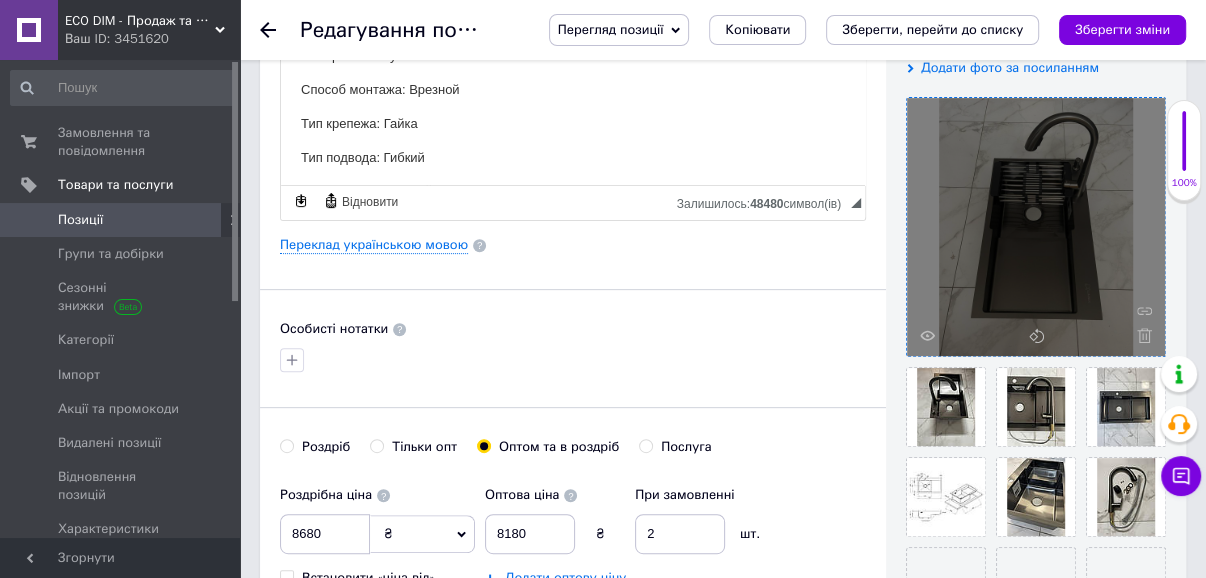 click 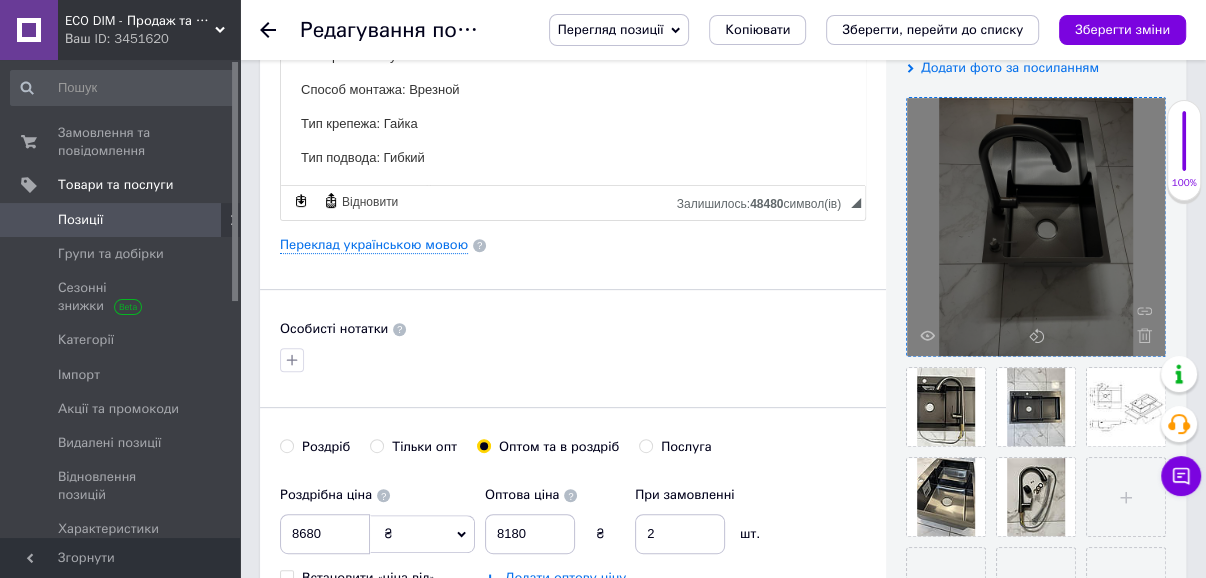 click 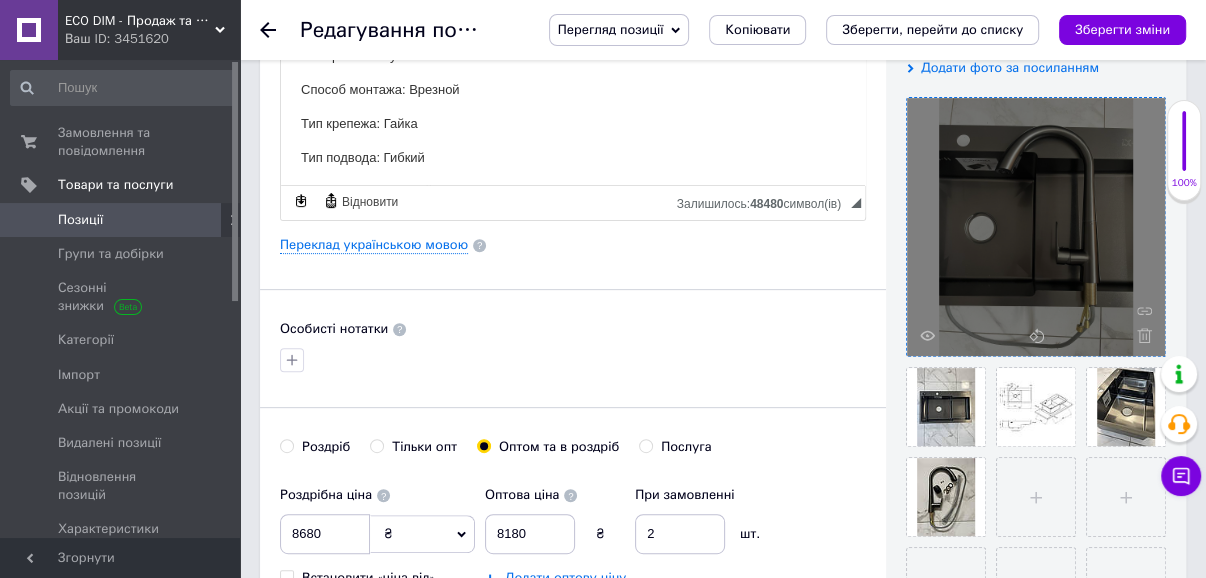 click 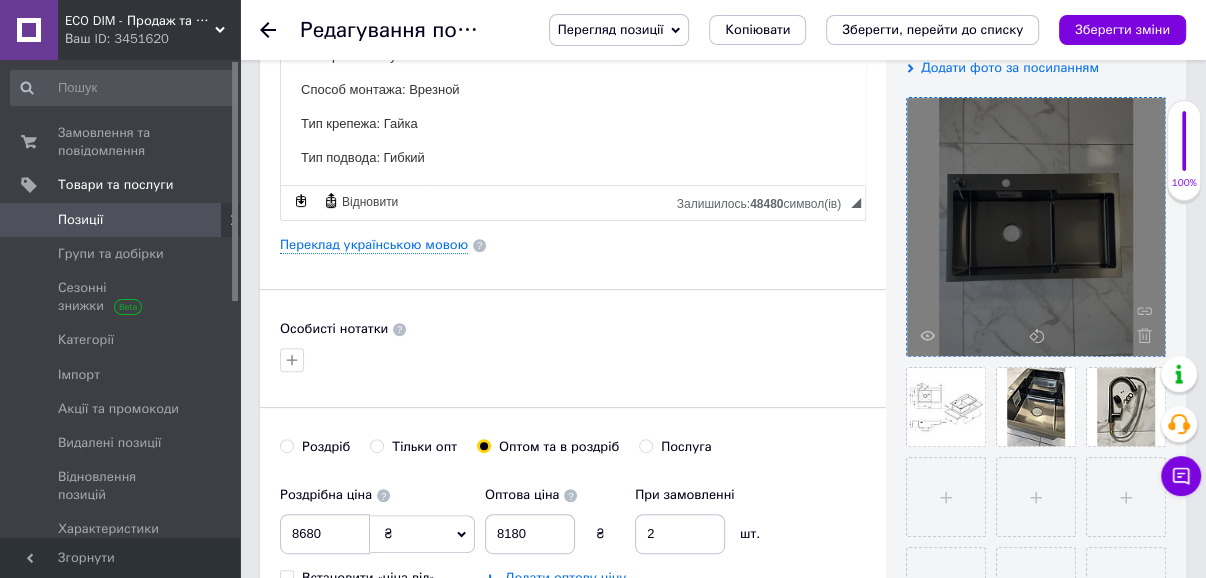 click 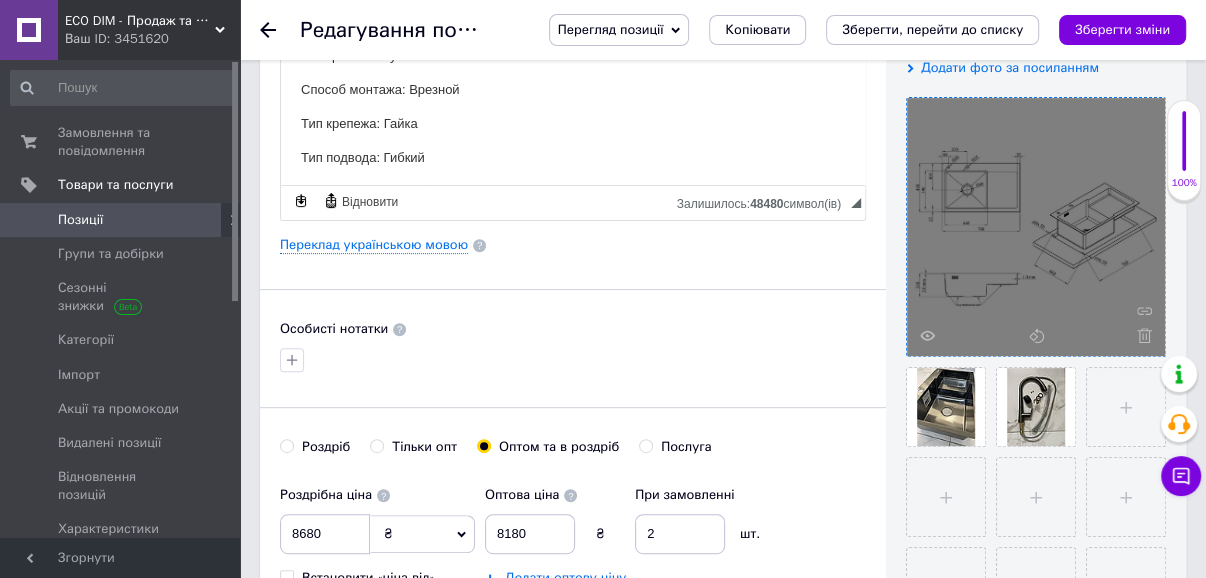 click 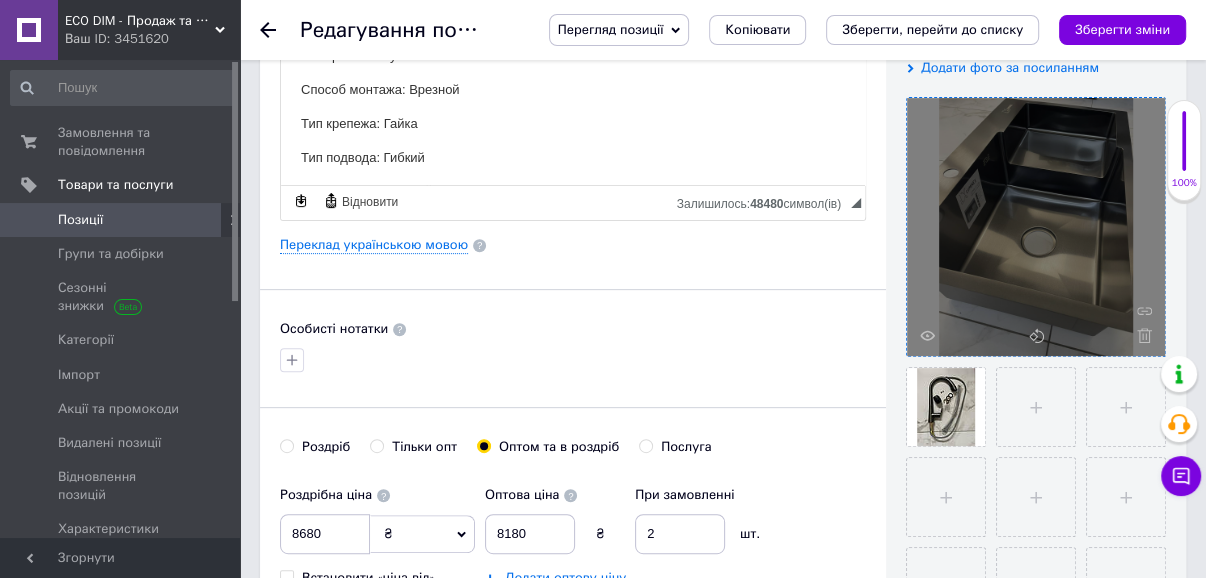 click 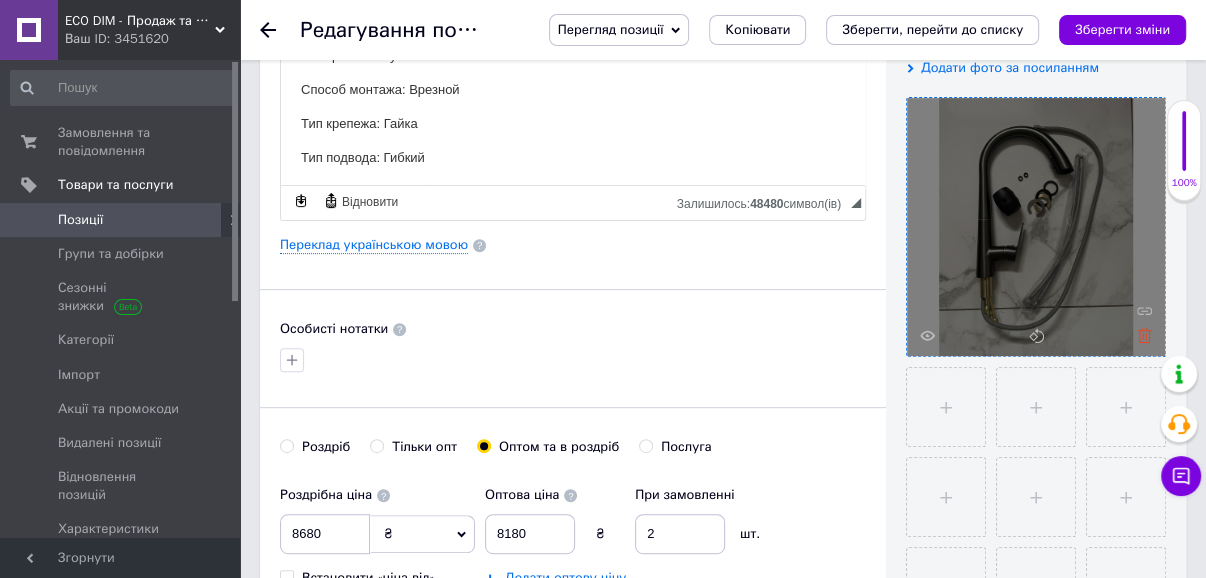 click 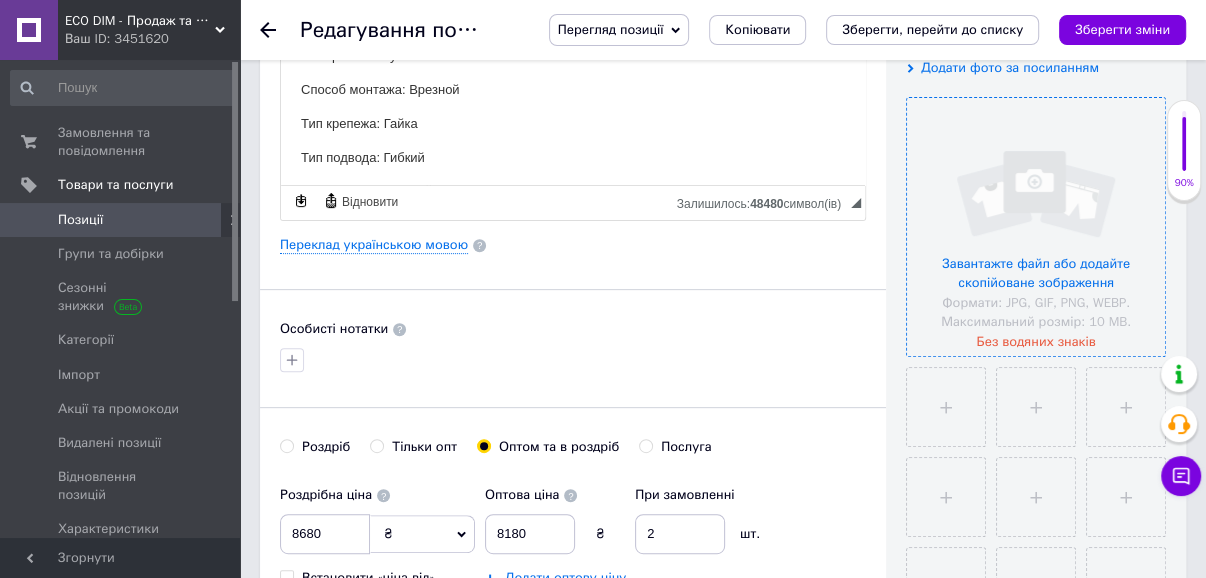 click at bounding box center [1036, 227] 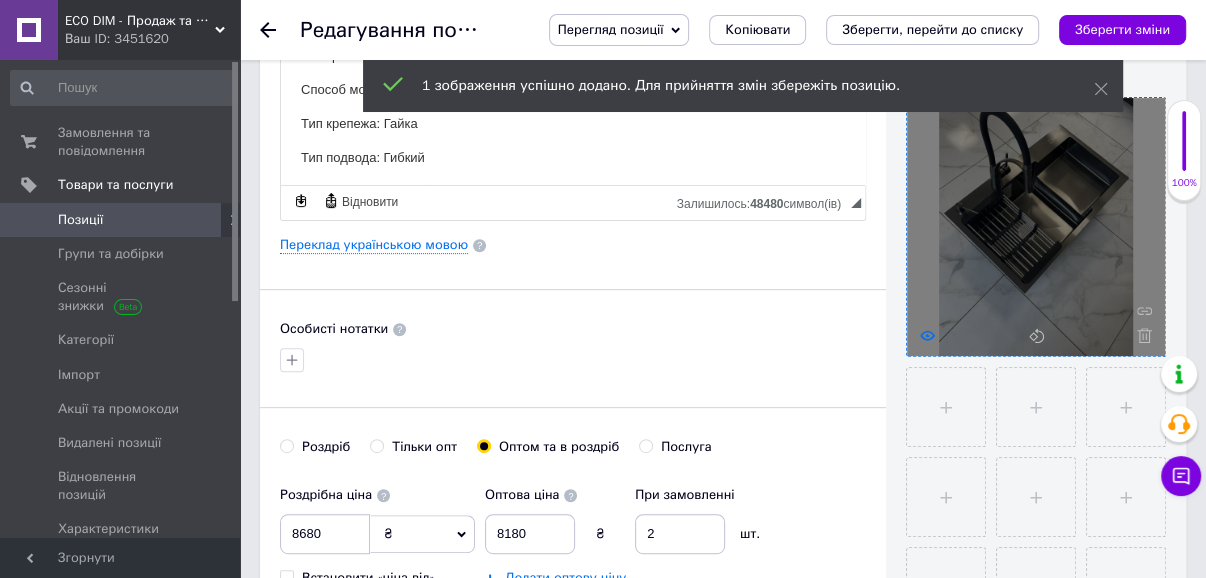 click 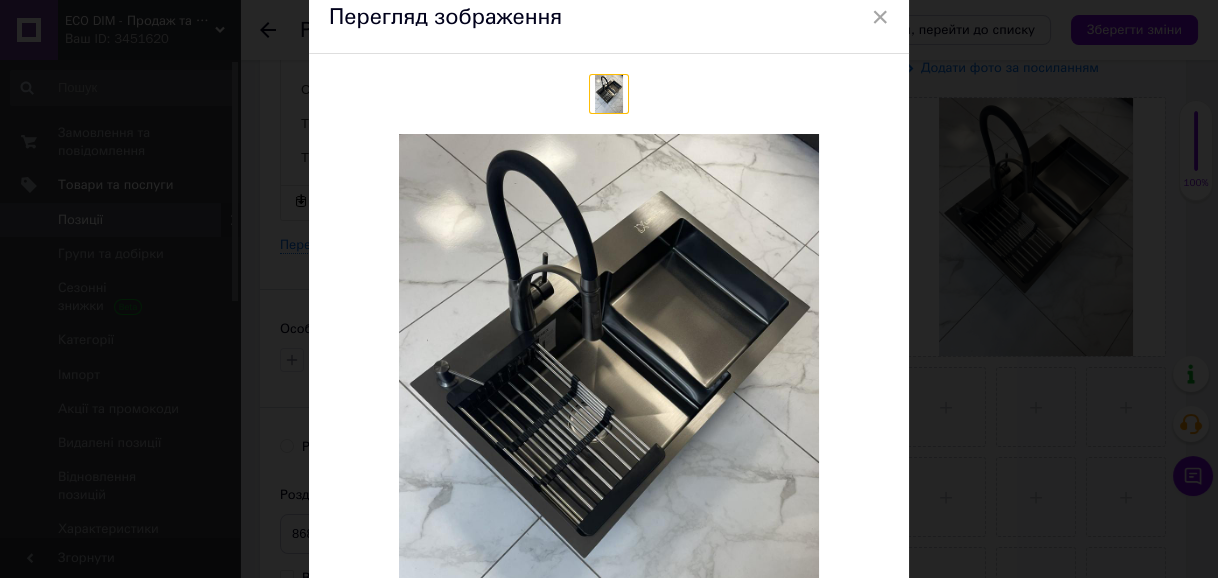 scroll, scrollTop: 0, scrollLeft: 0, axis: both 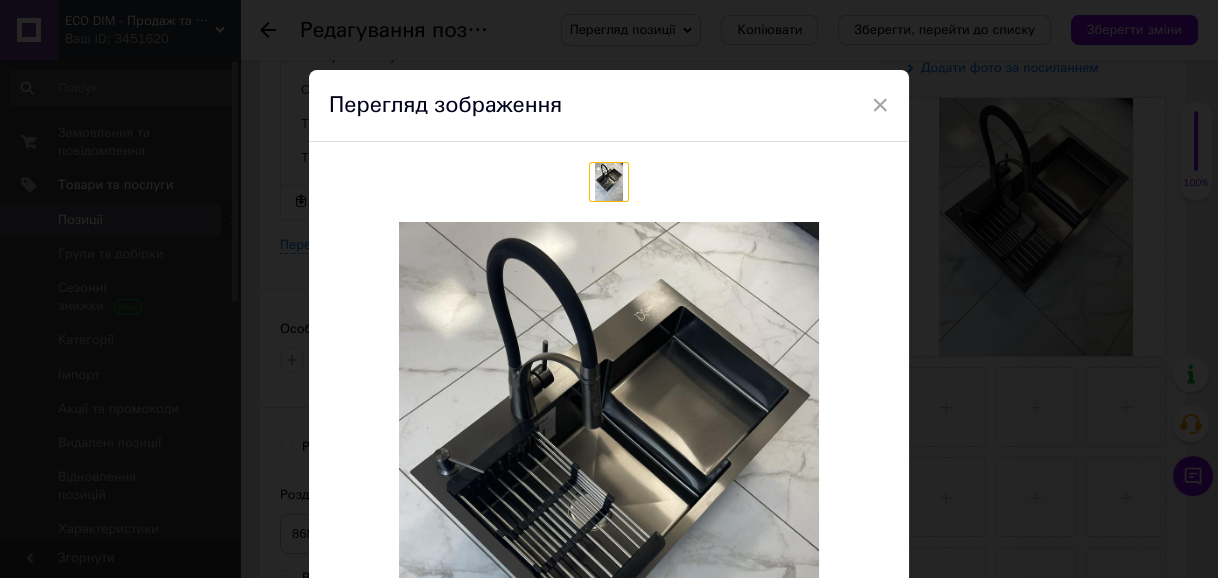 click on "×" at bounding box center [880, 105] 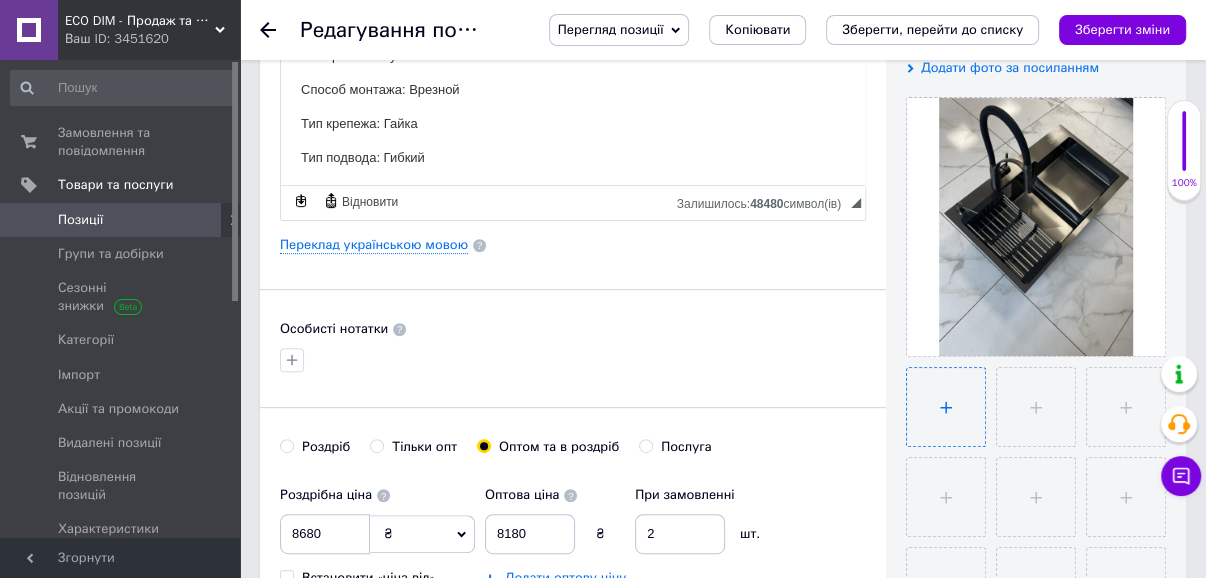 click at bounding box center (946, 407) 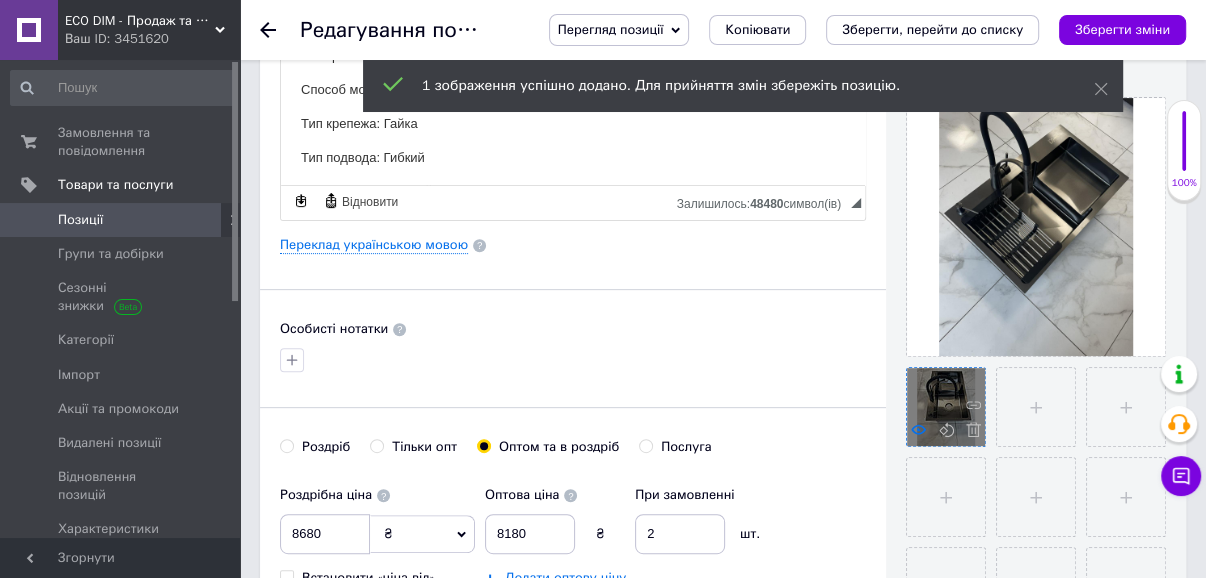 click 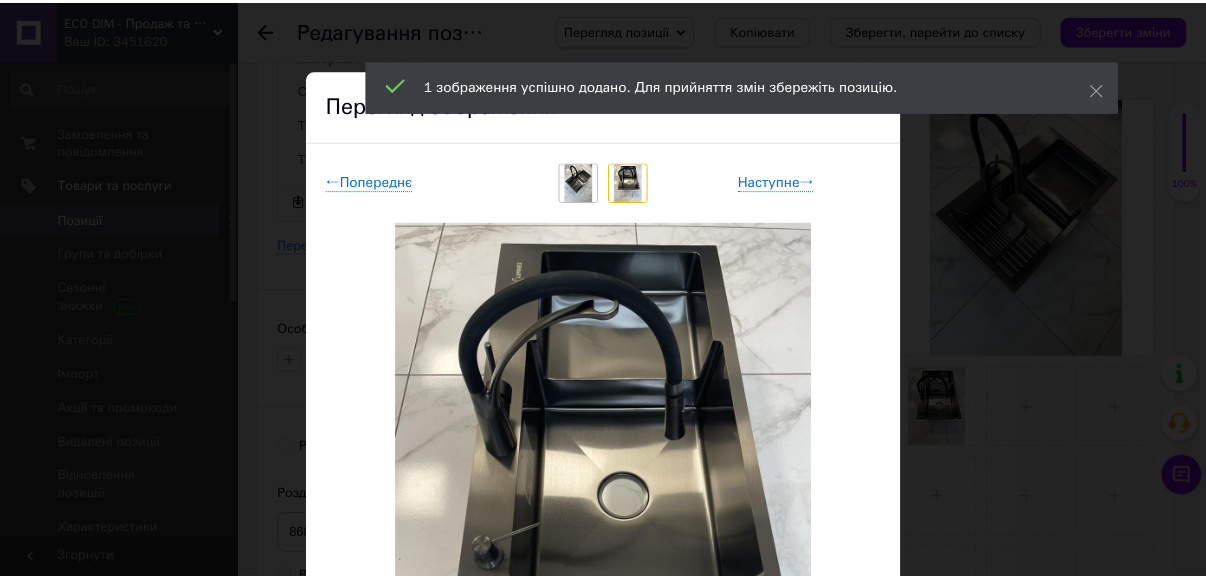 scroll, scrollTop: 80, scrollLeft: 0, axis: vertical 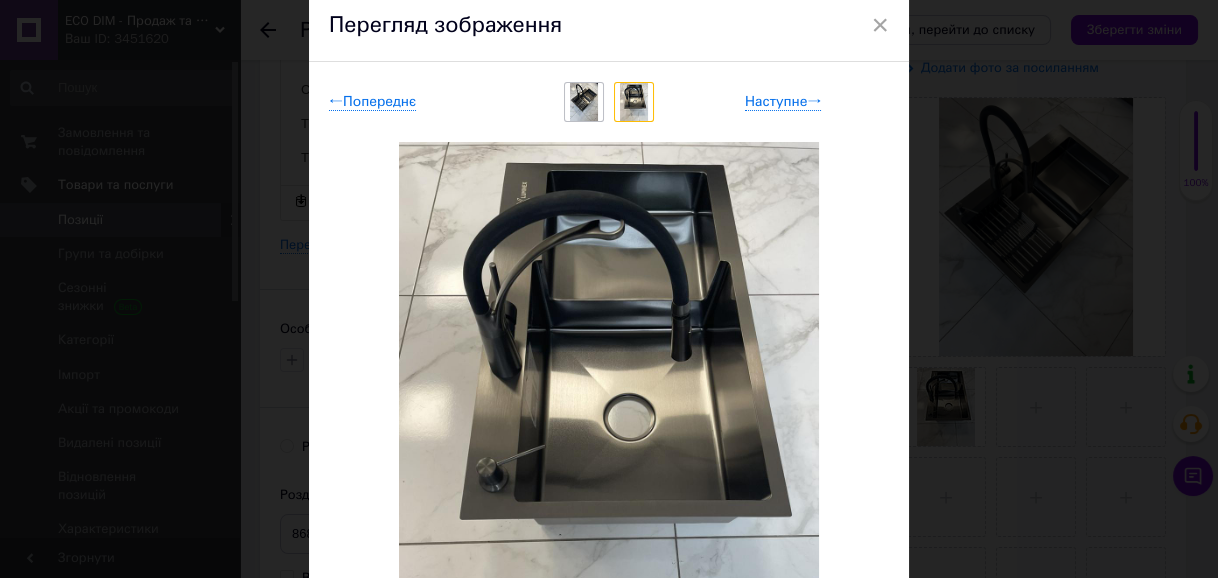 click on "× Перегляд зображення ← Попереднє Наступне → Видалити зображення Видалити всі зображення" at bounding box center (609, 289) 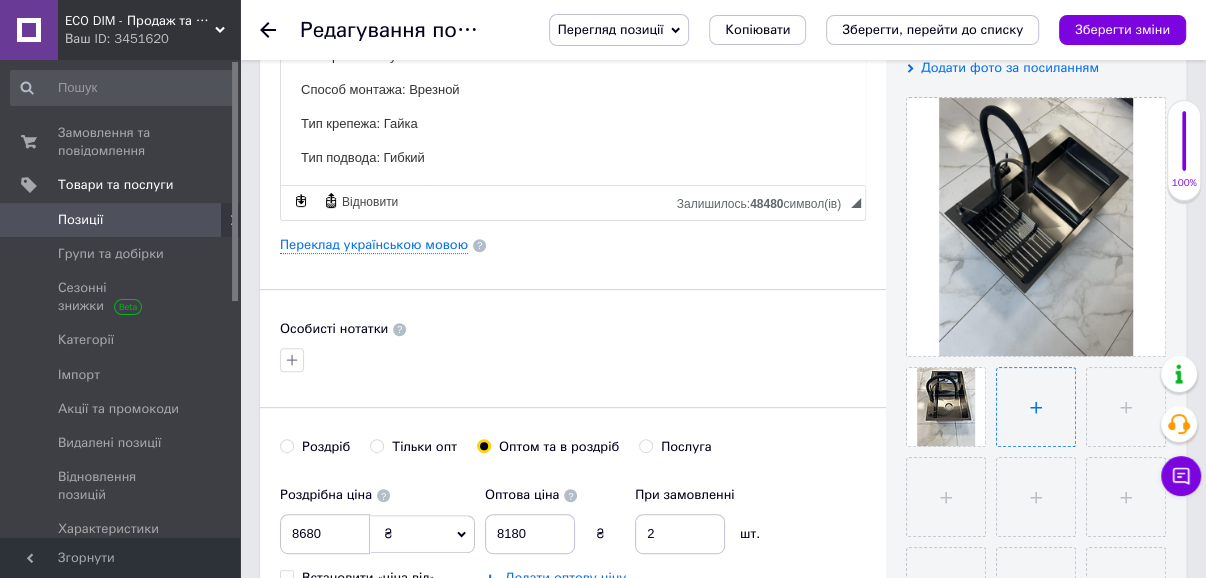 click at bounding box center (1036, 407) 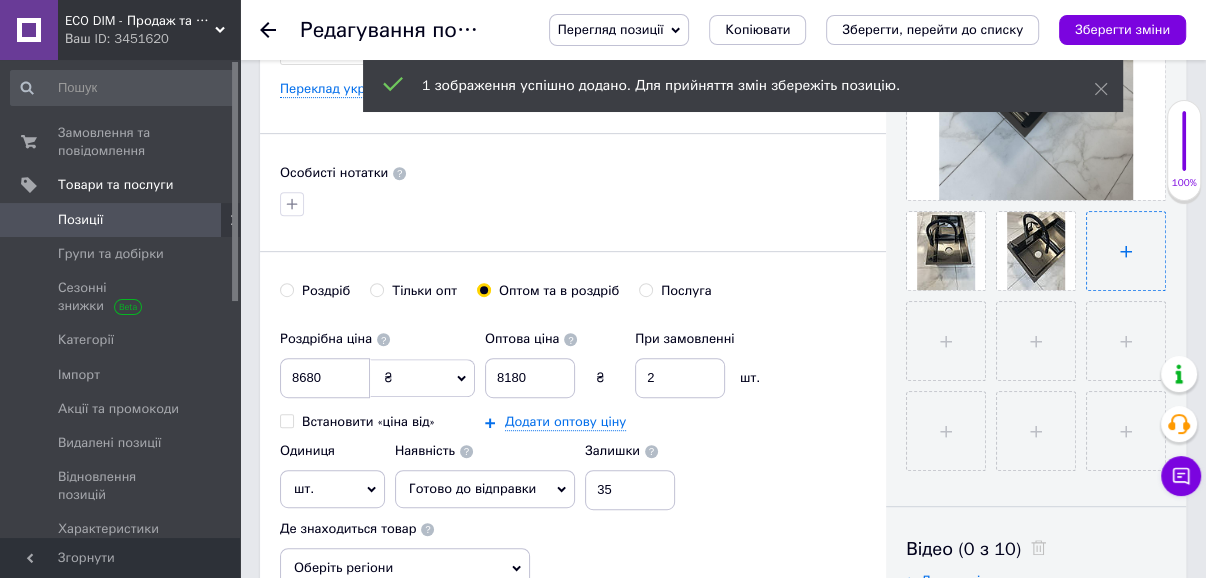 scroll, scrollTop: 560, scrollLeft: 0, axis: vertical 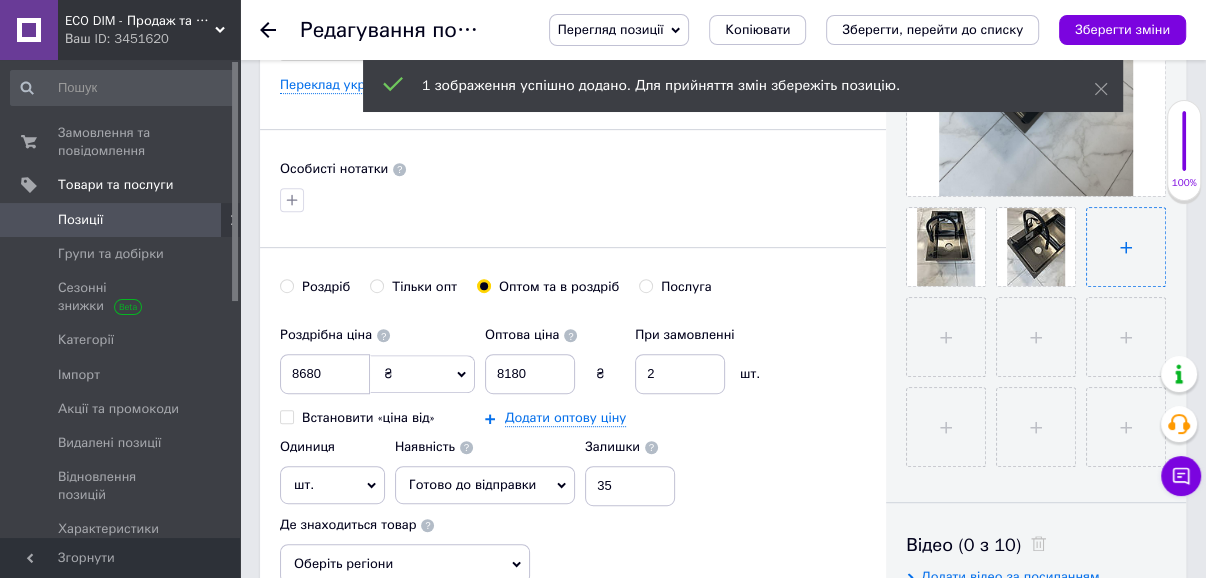 click at bounding box center [1126, 247] 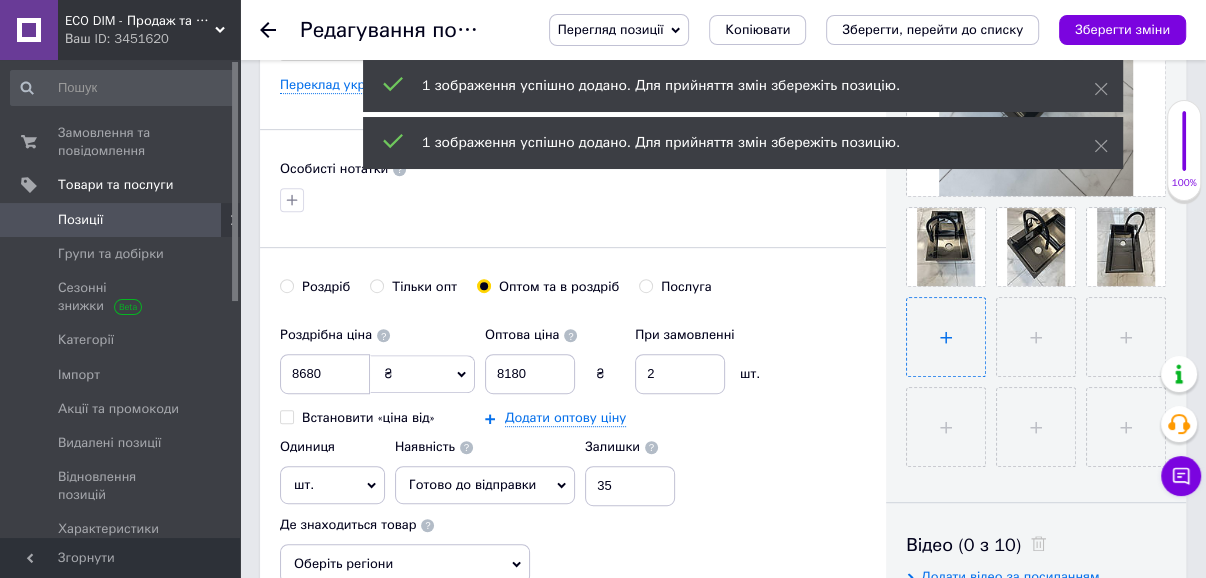click at bounding box center (946, 337) 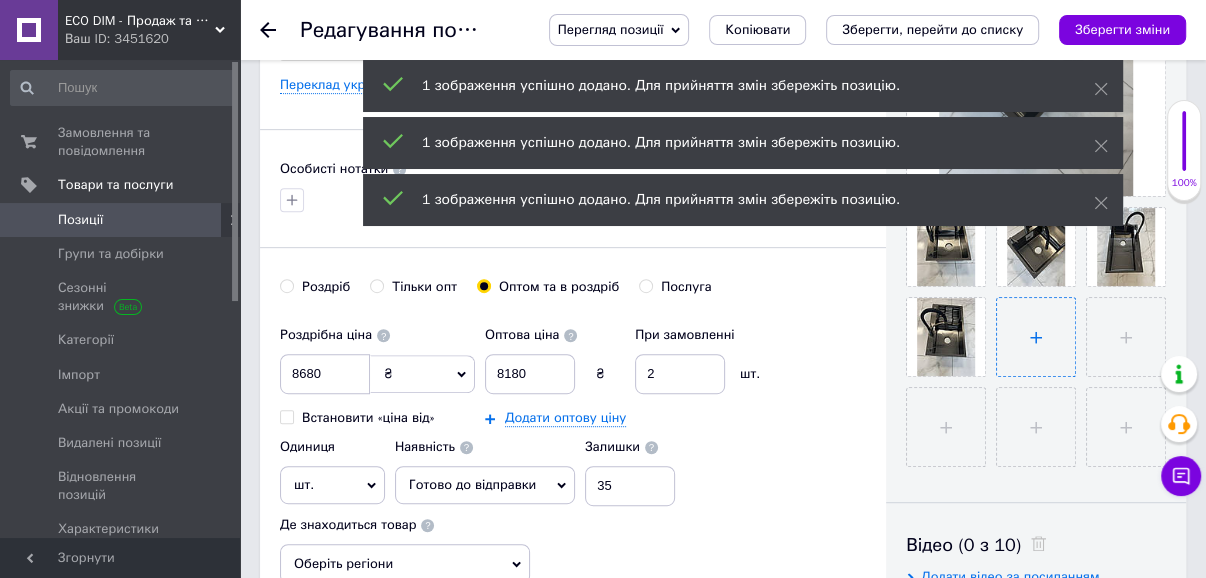 click at bounding box center [1036, 337] 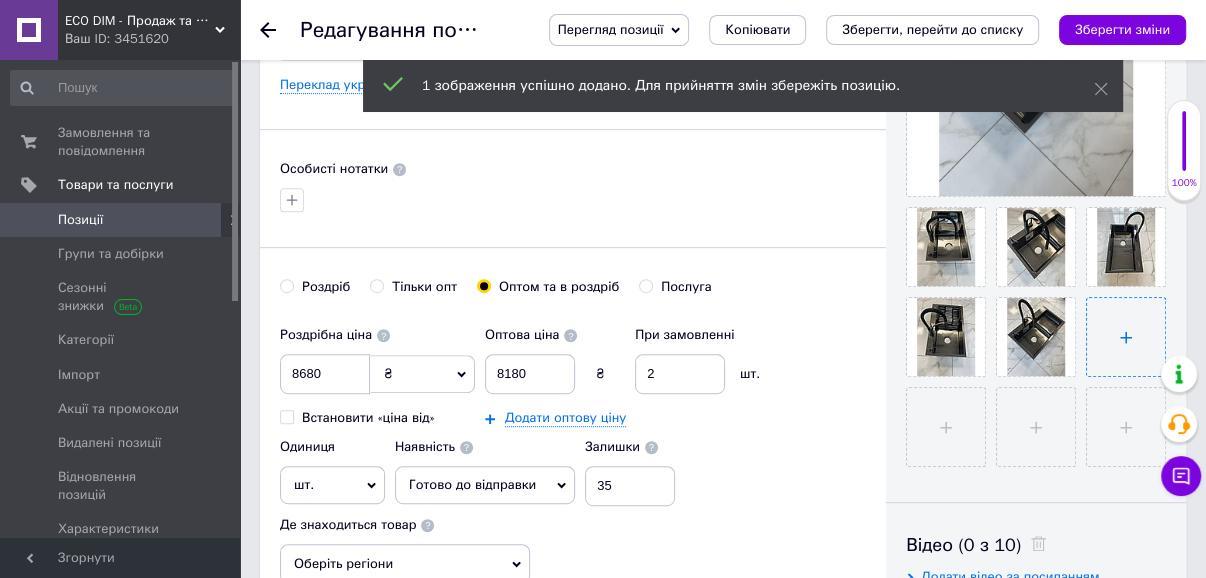 click at bounding box center [1126, 337] 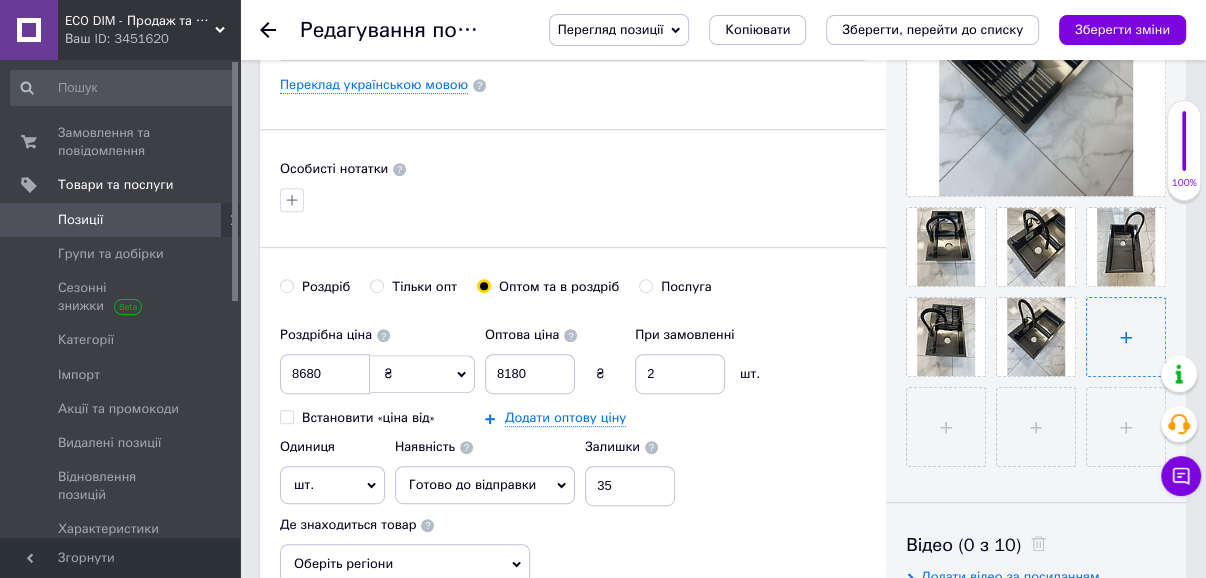type on "C:\fakepath\зображення_viber_2025-06-19_16-30-07-485.jpg" 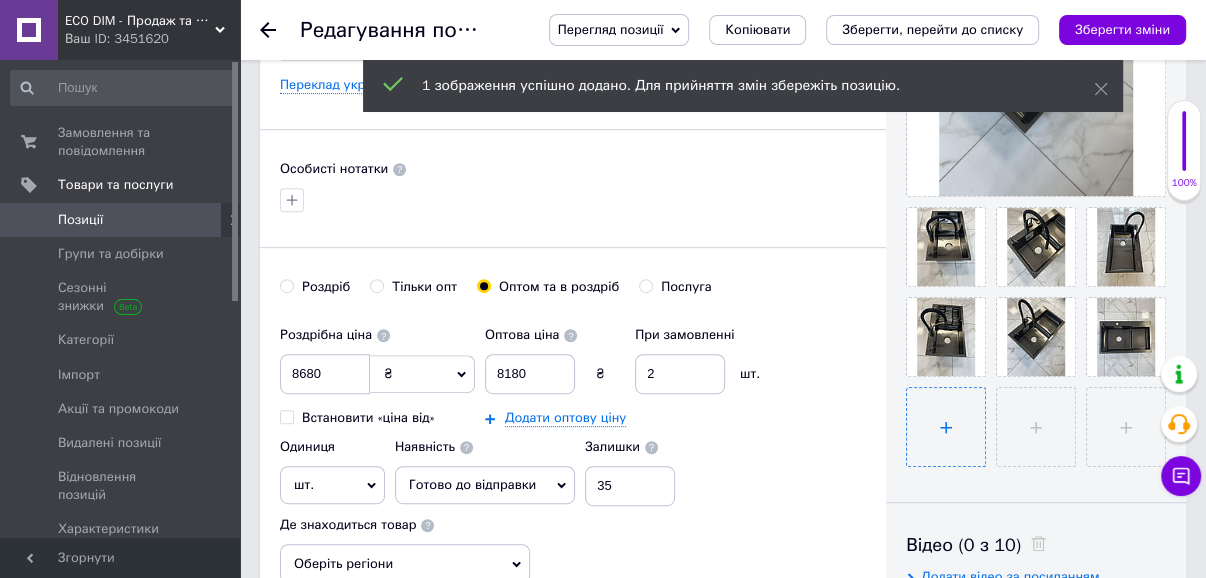 click at bounding box center (946, 427) 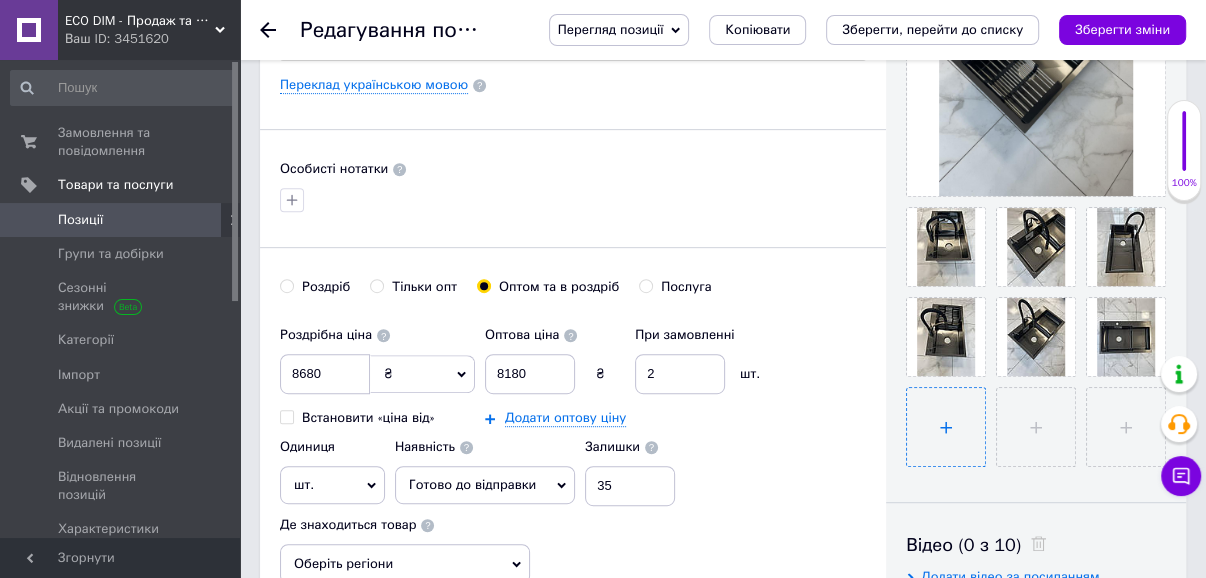type on "C:\fakepath\3cbb51c04784f1ab680c517ff43c46cf.jpg" 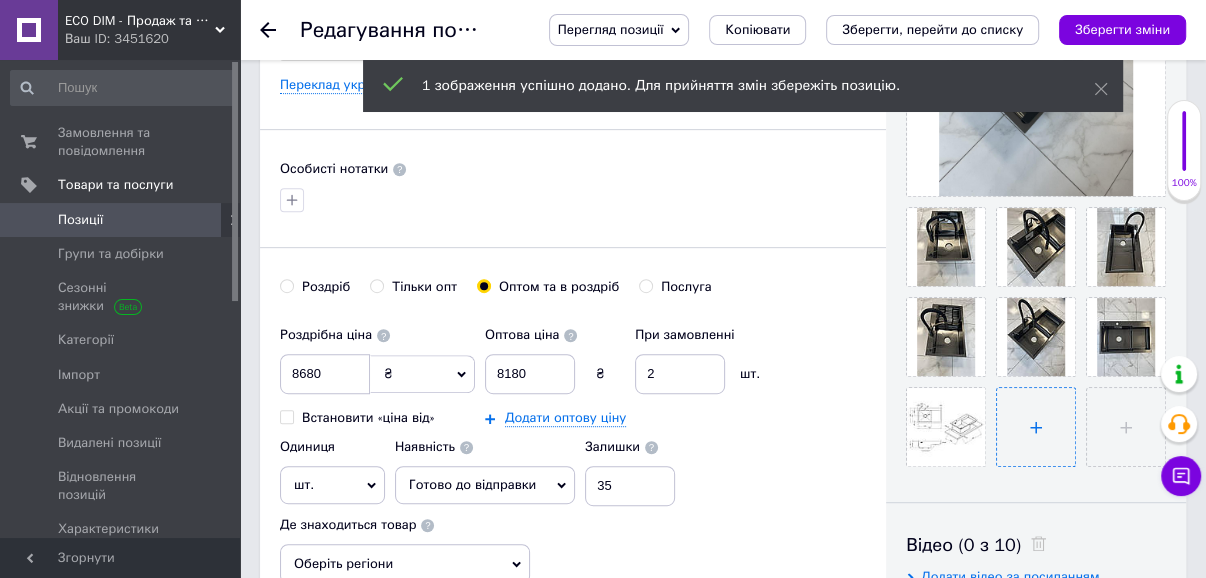 click at bounding box center [1036, 427] 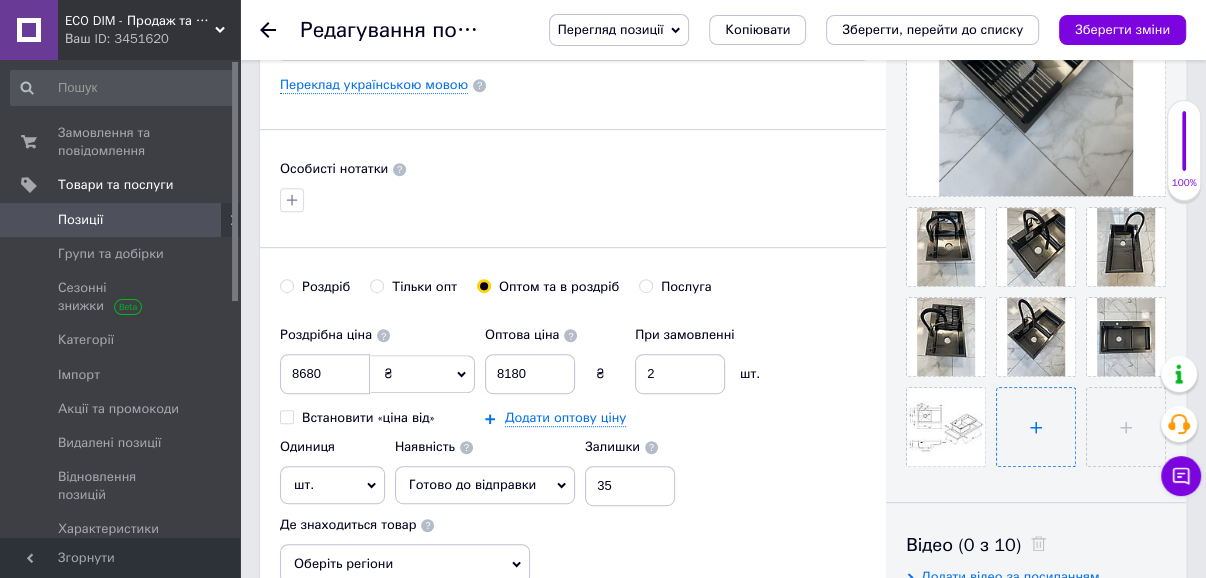 type on "C:\fakepath\зображення_viber_2025-06-19_16-30-08-687.jpg" 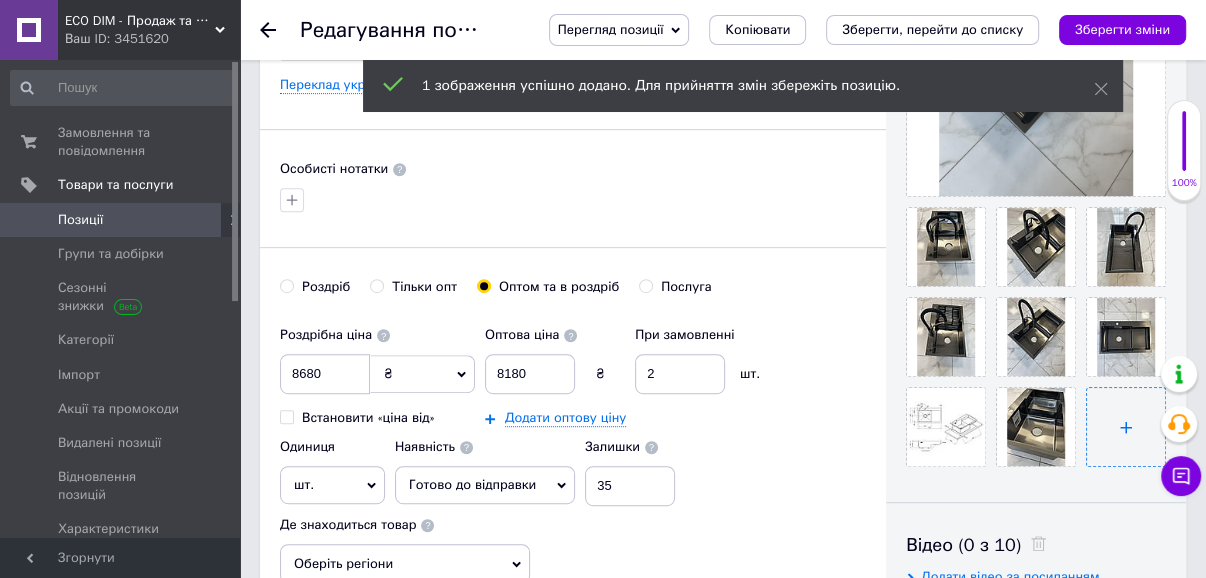 click at bounding box center (1126, 427) 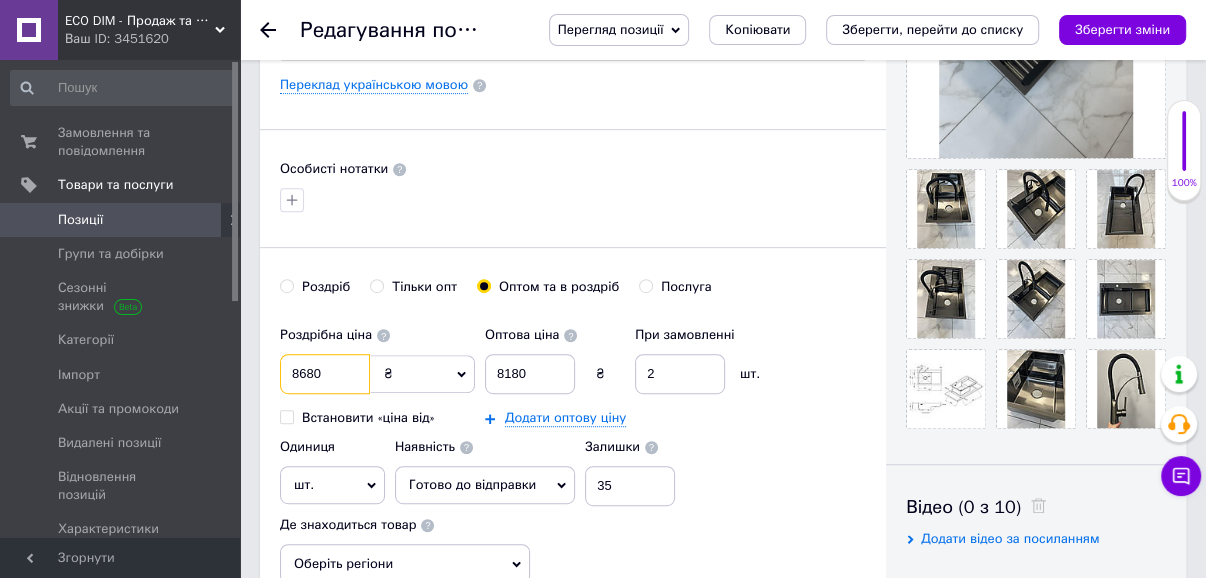 click on "8680" at bounding box center (325, 374) 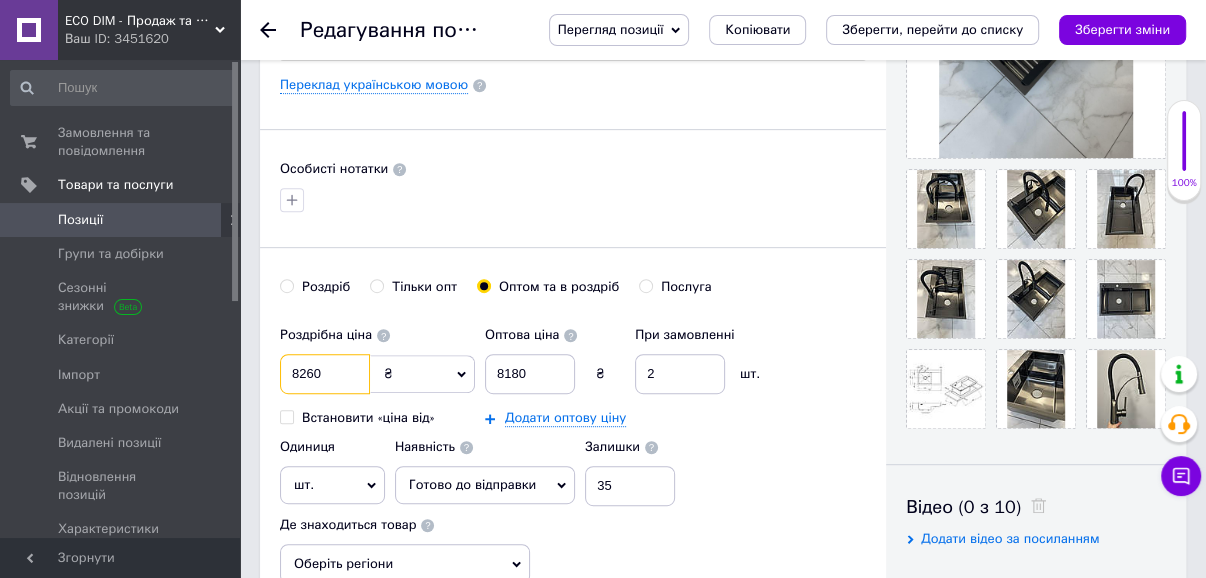 type on "8260" 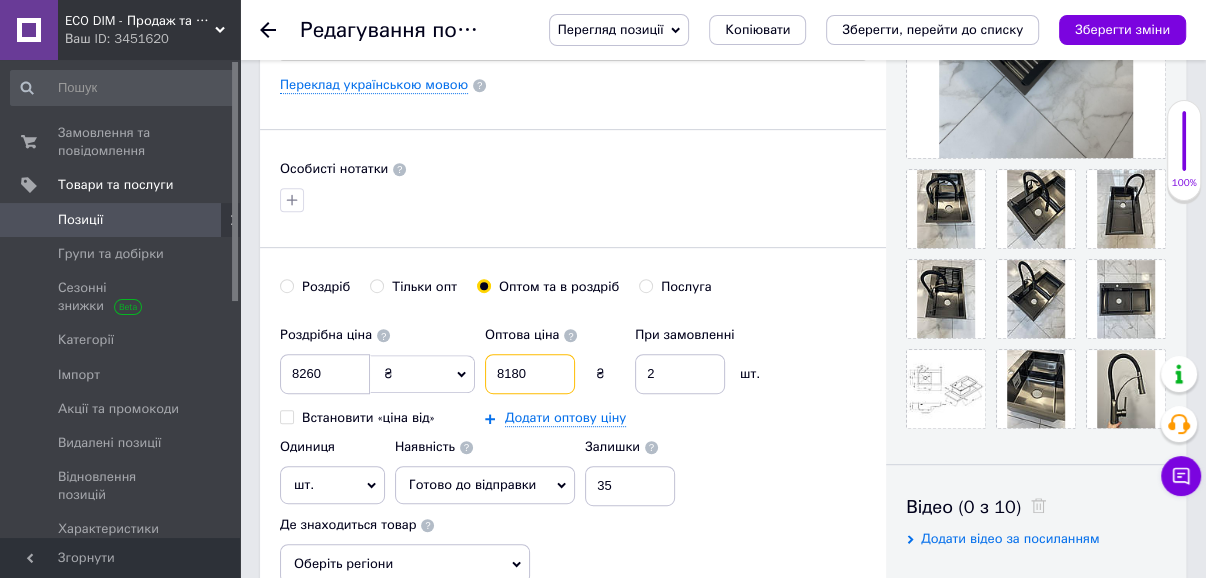 click on "8180" at bounding box center (530, 374) 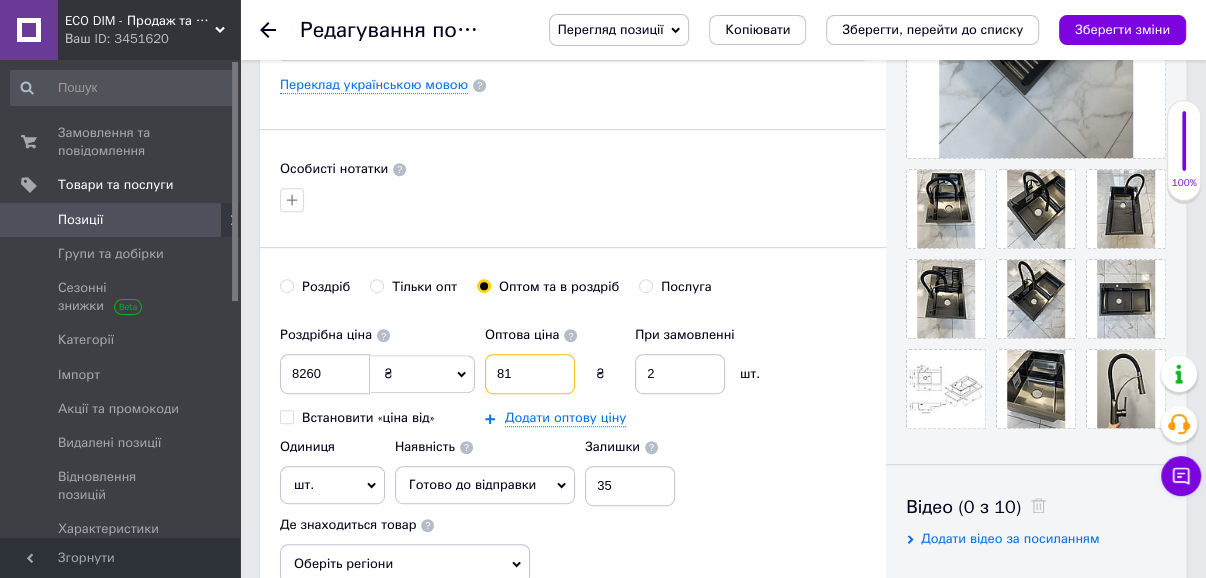 type on "8" 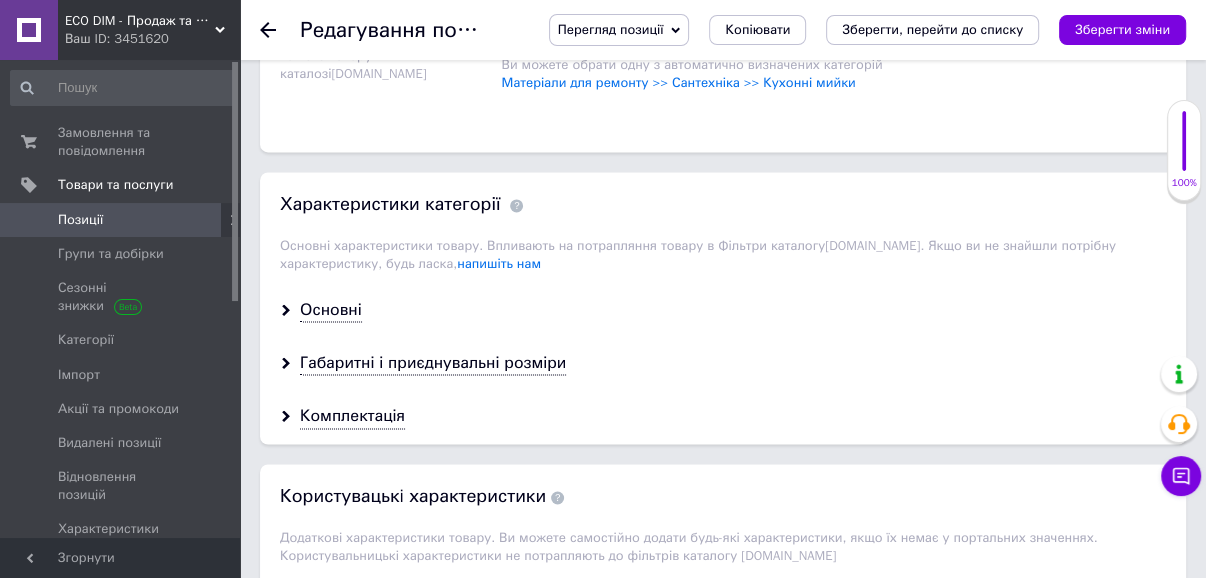 scroll, scrollTop: 1920, scrollLeft: 0, axis: vertical 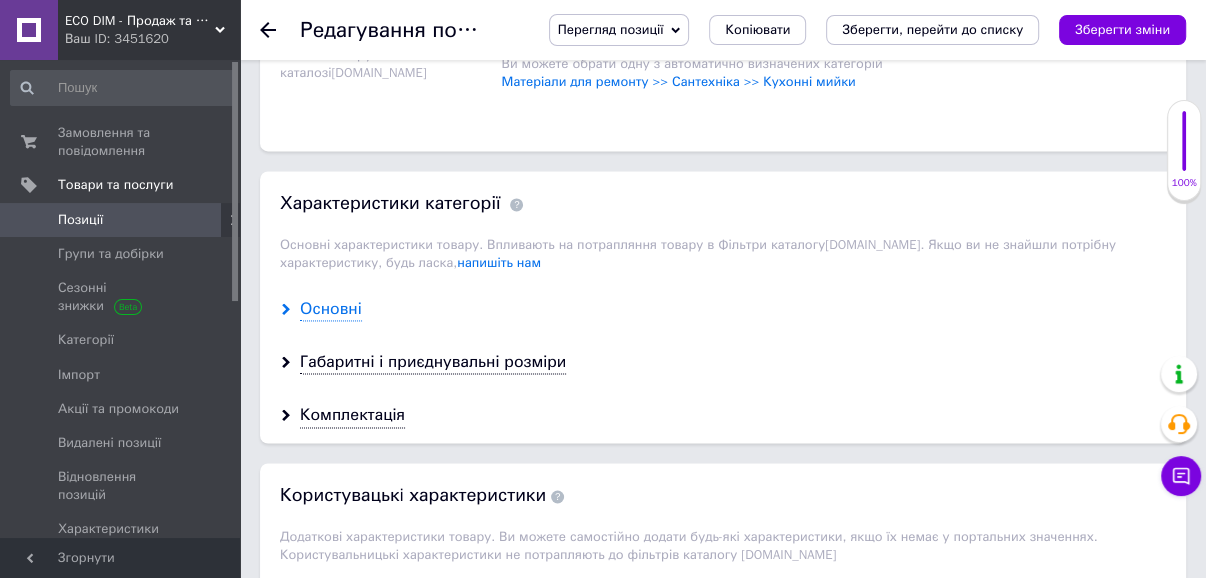 type on "7700" 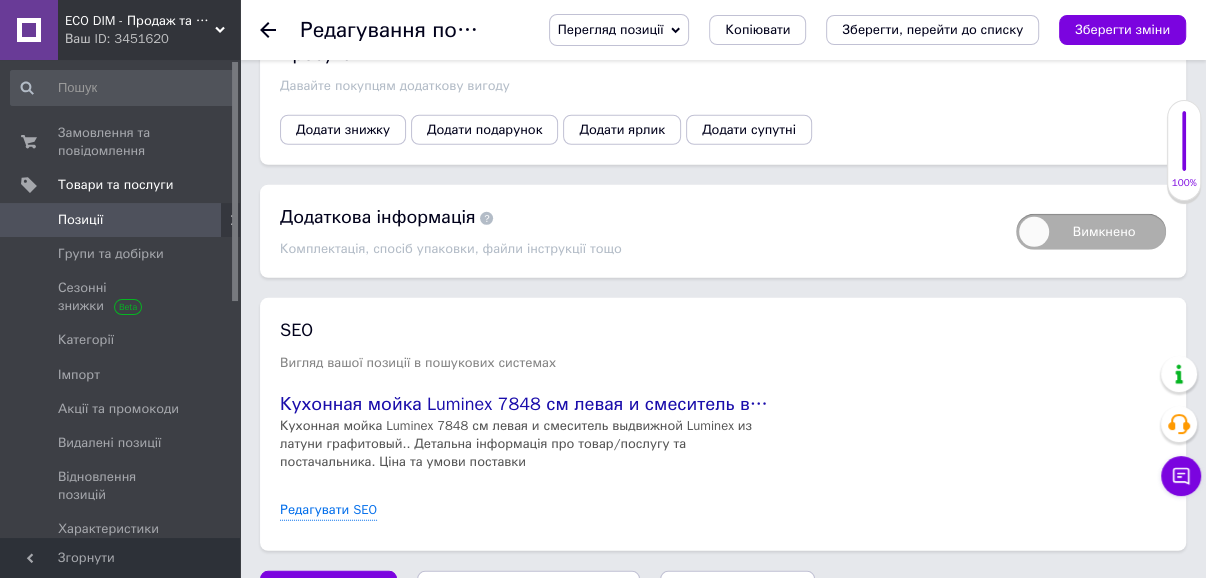 scroll, scrollTop: 3725, scrollLeft: 0, axis: vertical 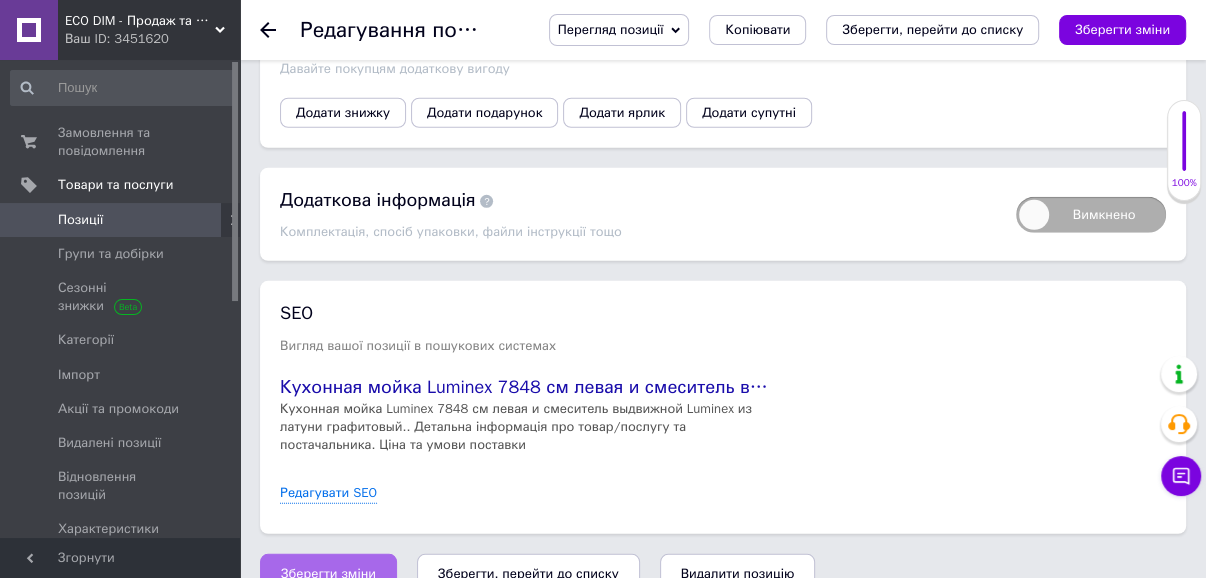 click on "Зберегти зміни" at bounding box center [328, 574] 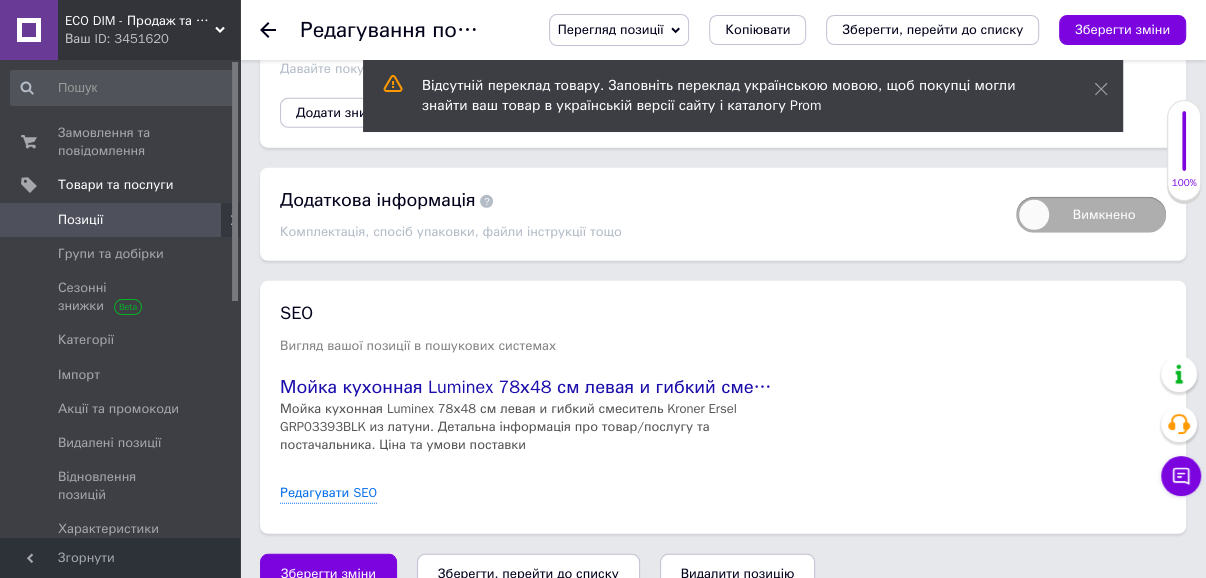 click on "Позиції" at bounding box center [80, 220] 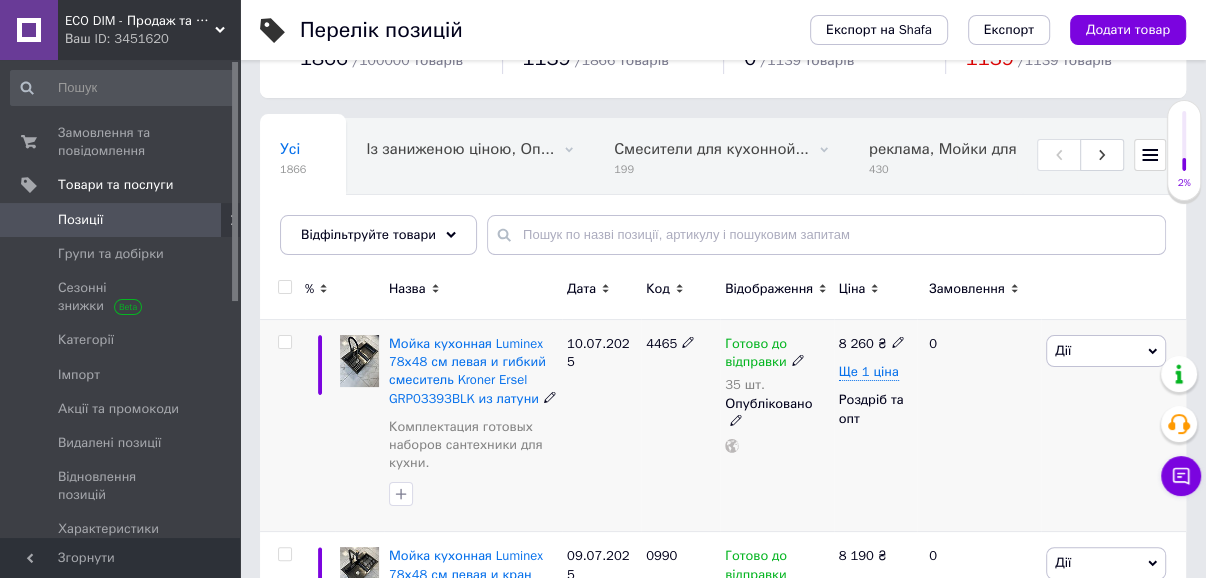scroll, scrollTop: 0, scrollLeft: 0, axis: both 